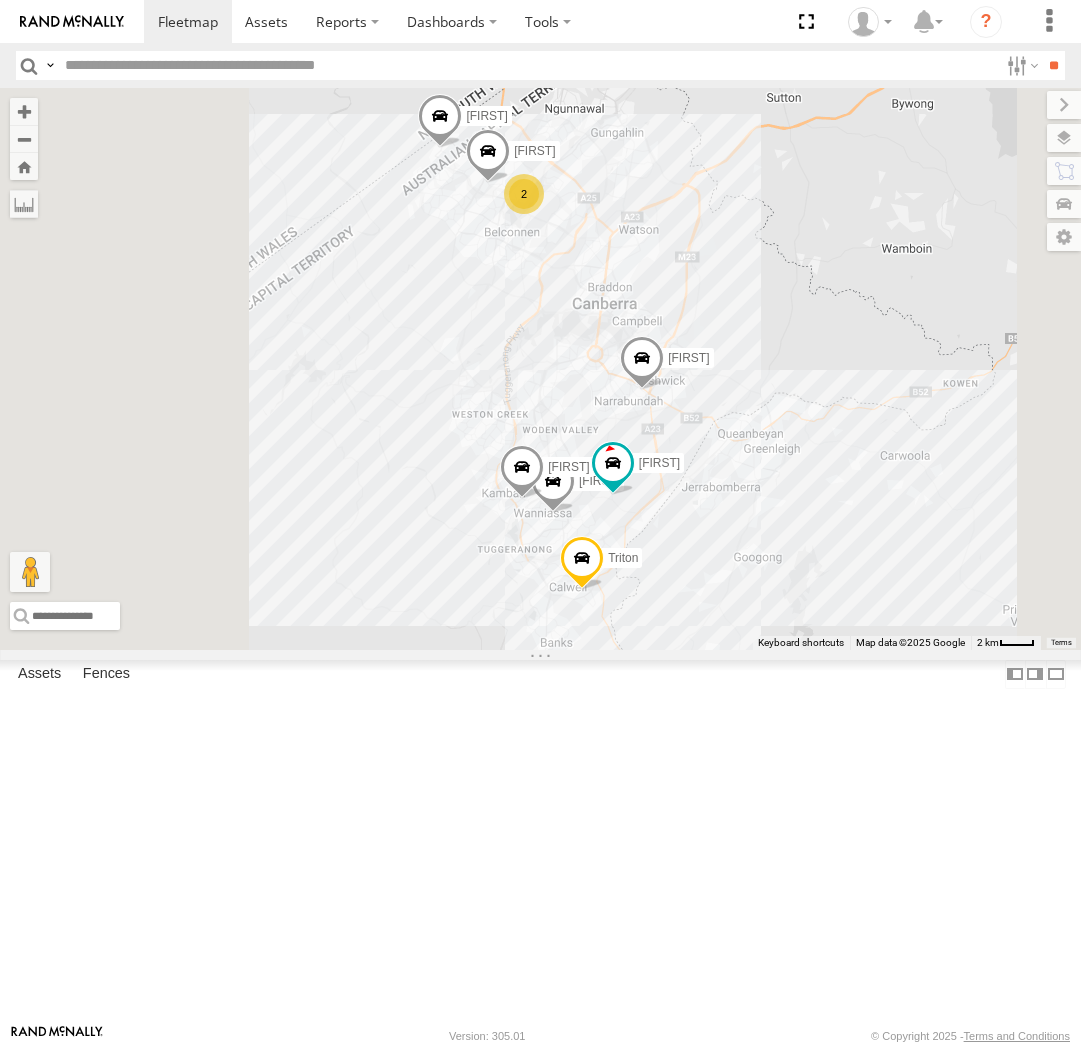 scroll, scrollTop: 0, scrollLeft: 0, axis: both 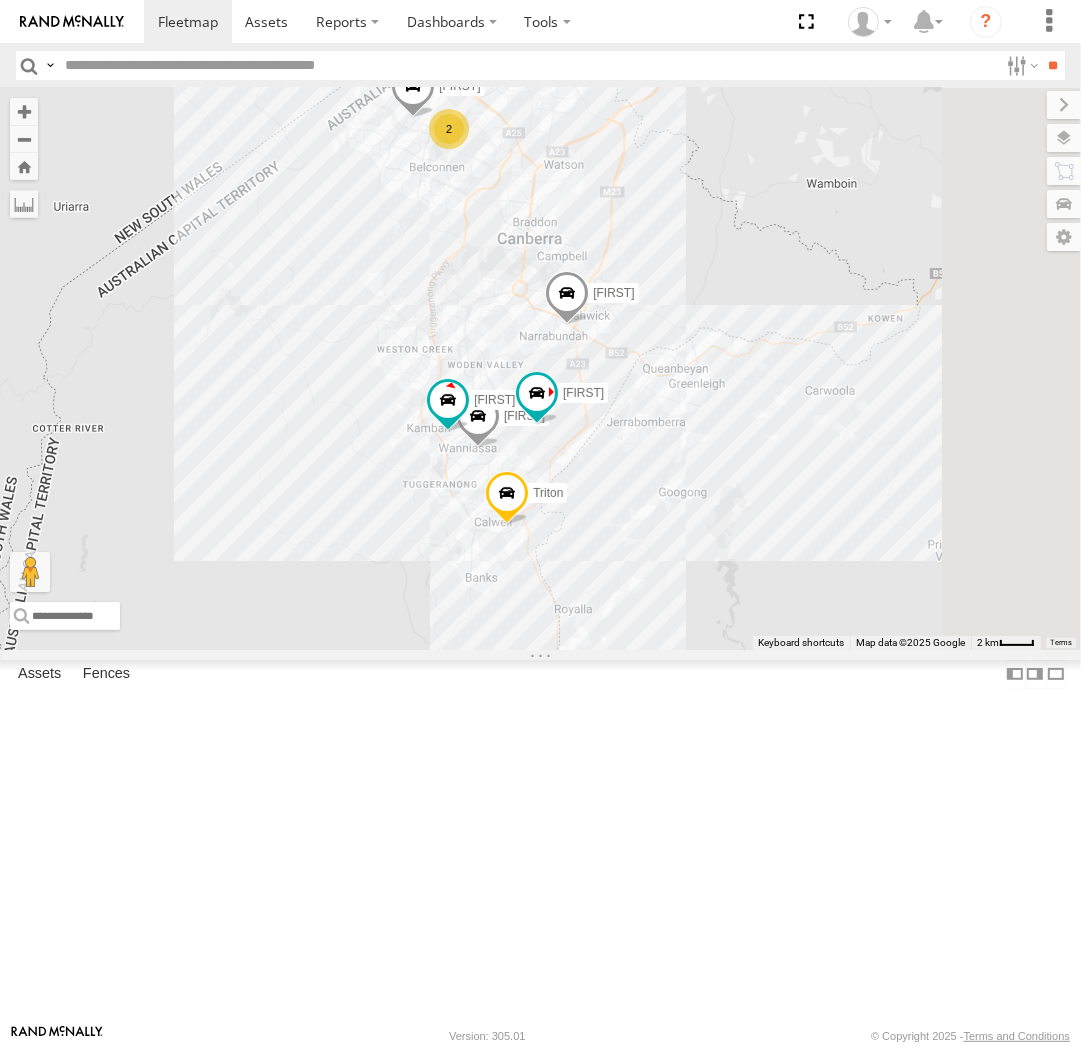 drag, startPoint x: 945, startPoint y: 777, endPoint x: 840, endPoint y: 654, distance: 161.72198 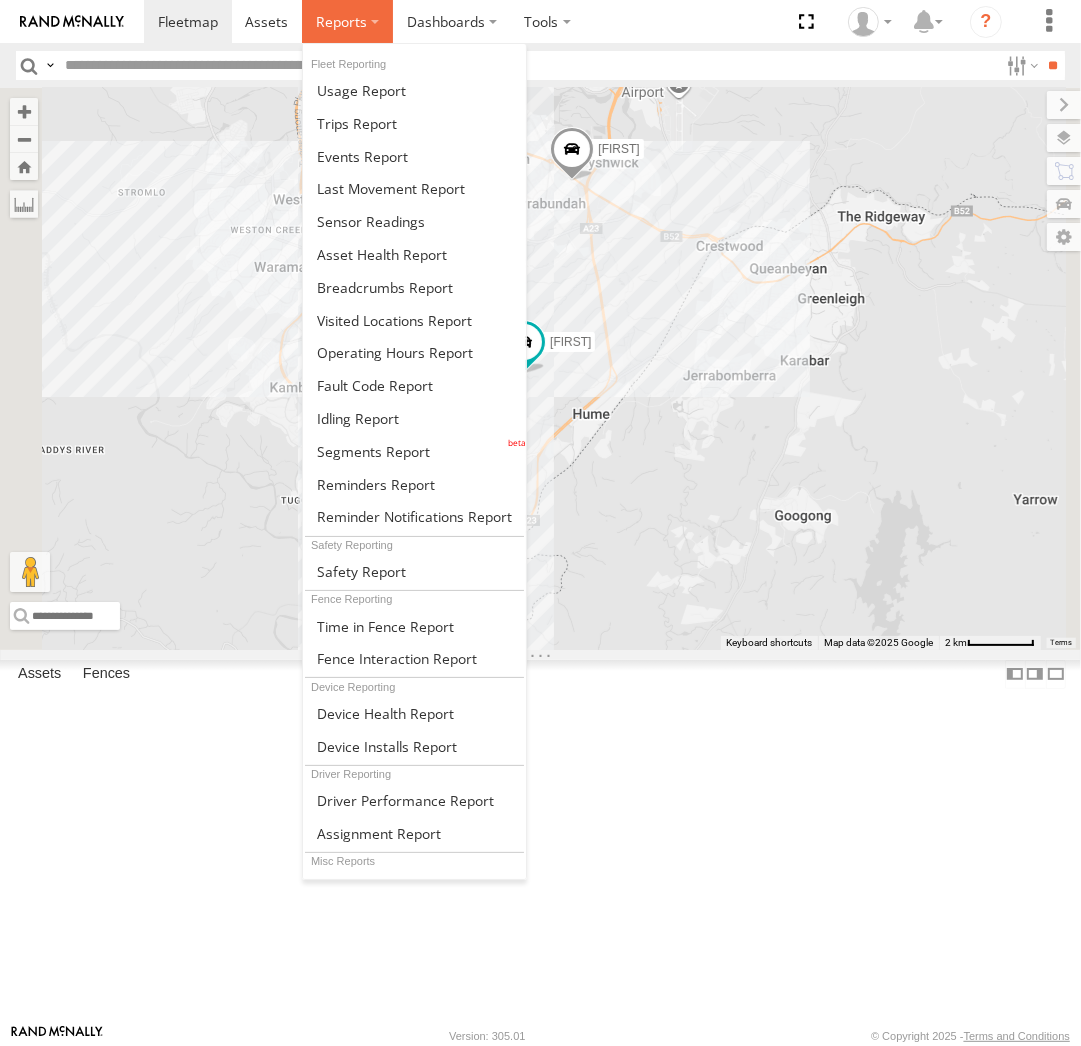 click at bounding box center [341, 21] 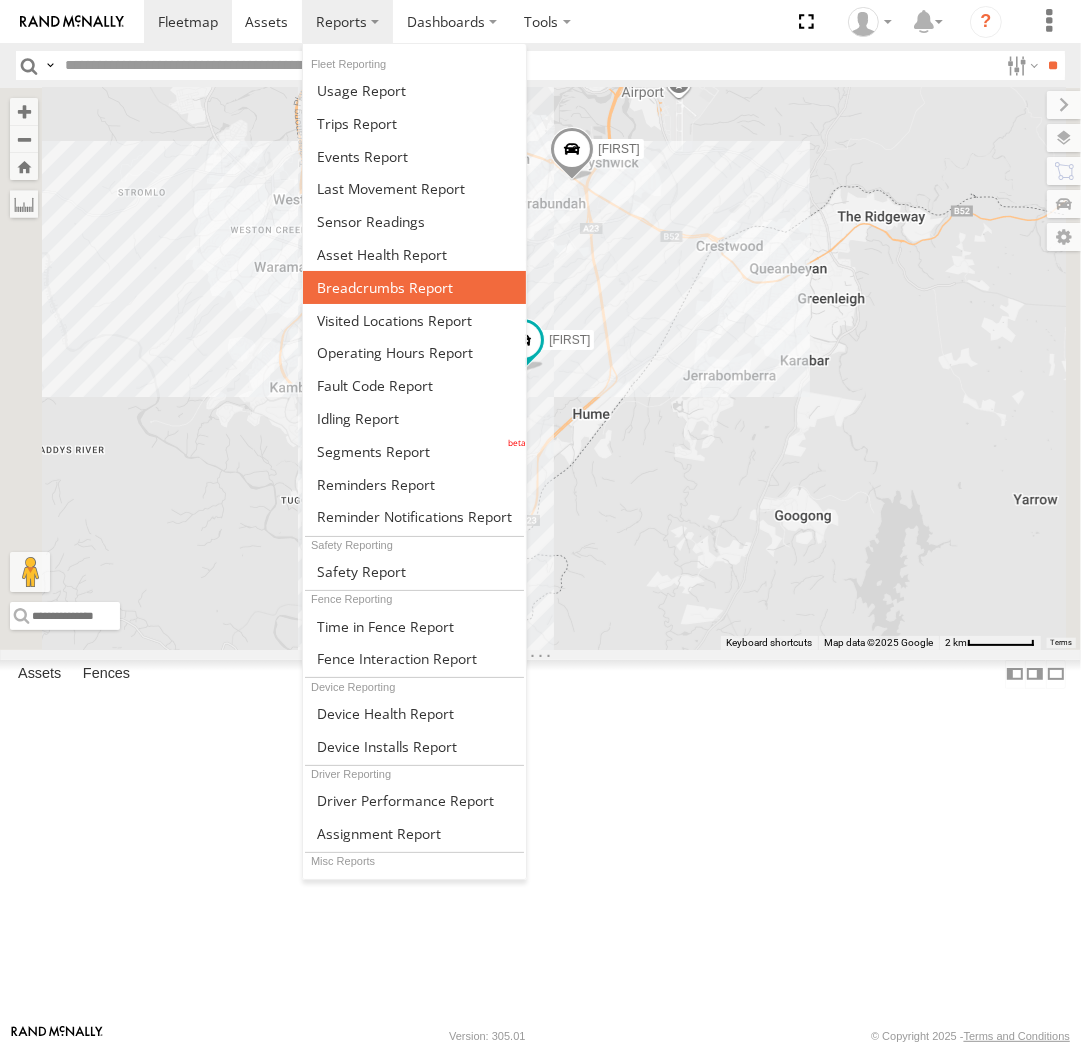 click at bounding box center [385, 287] 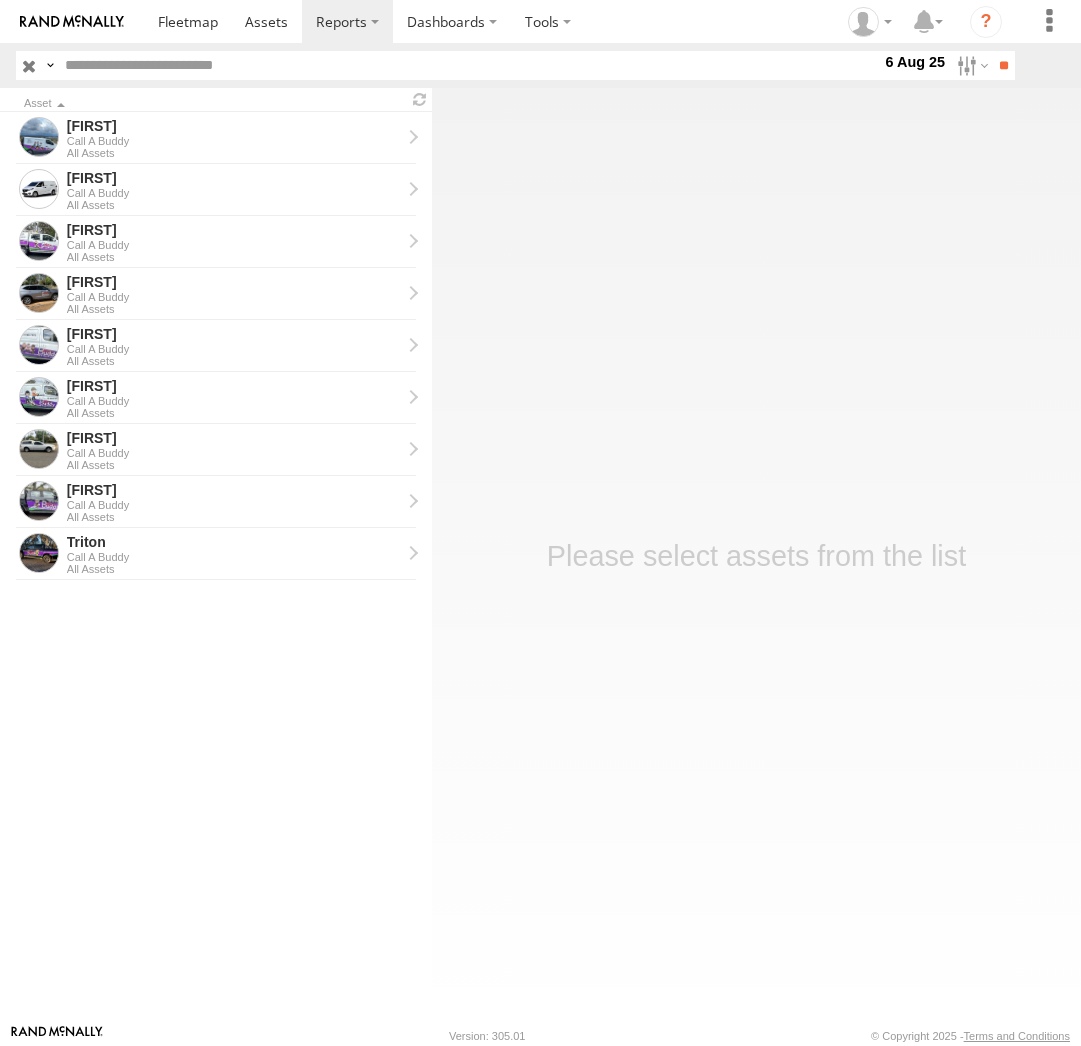 scroll, scrollTop: 0, scrollLeft: 0, axis: both 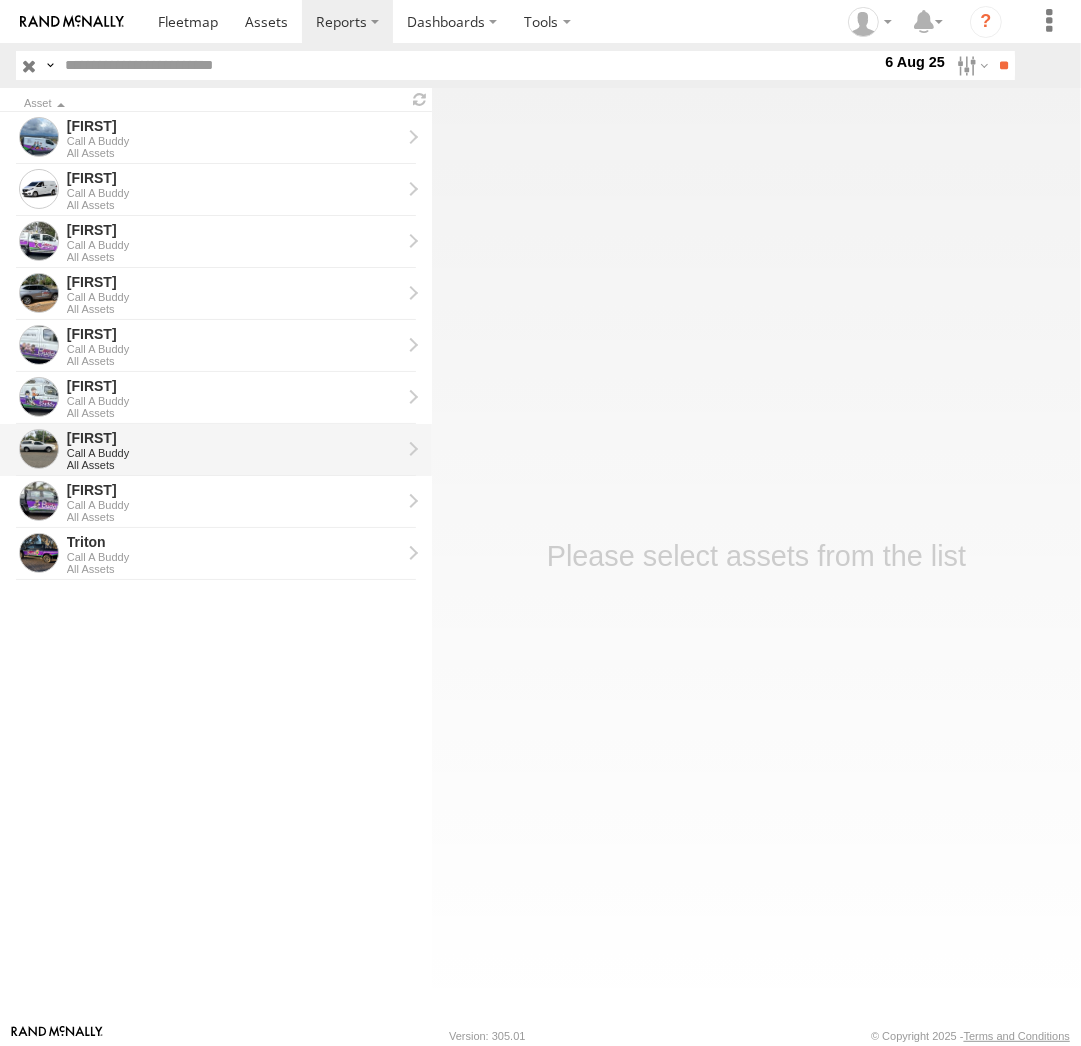 click on "All Assets" at bounding box center [234, 465] 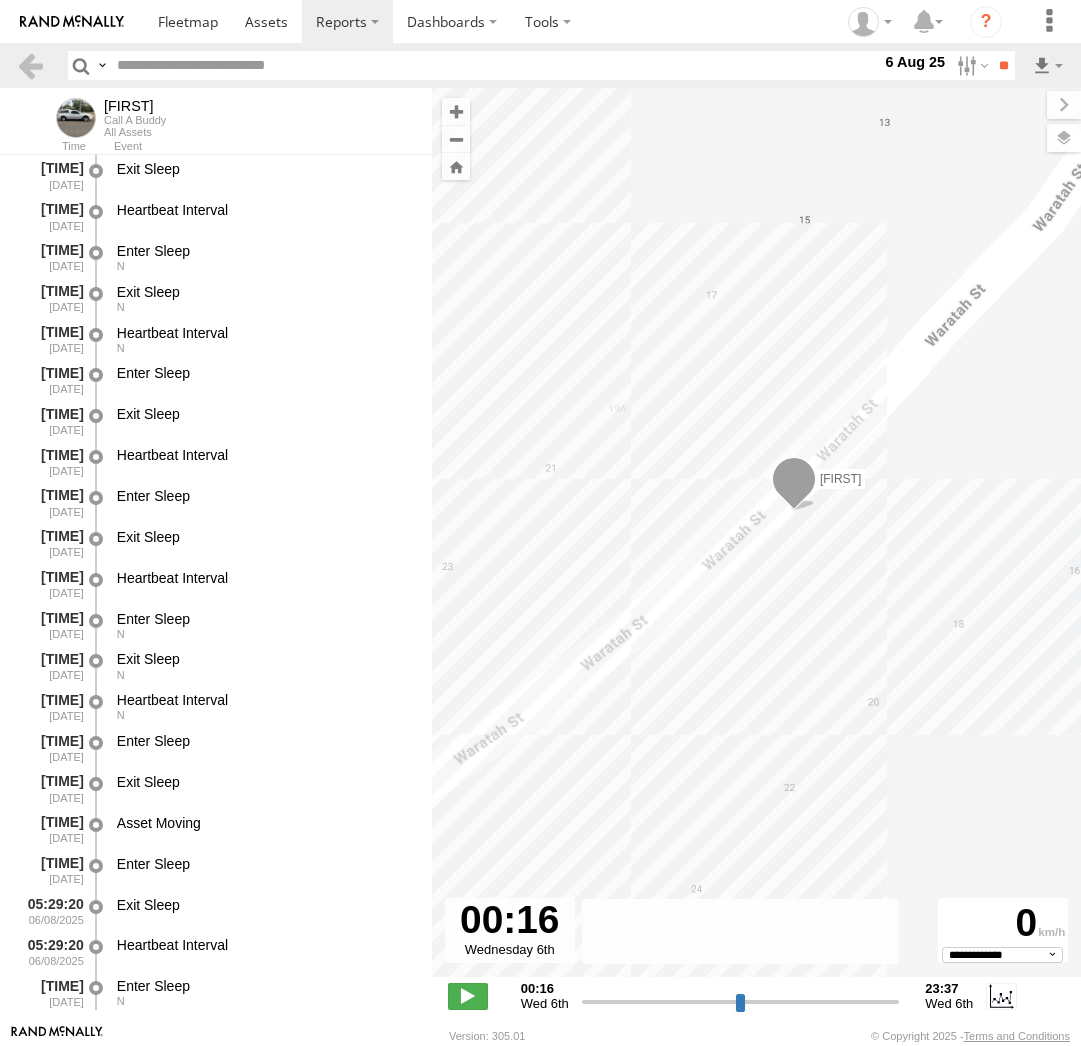 select on "**********" 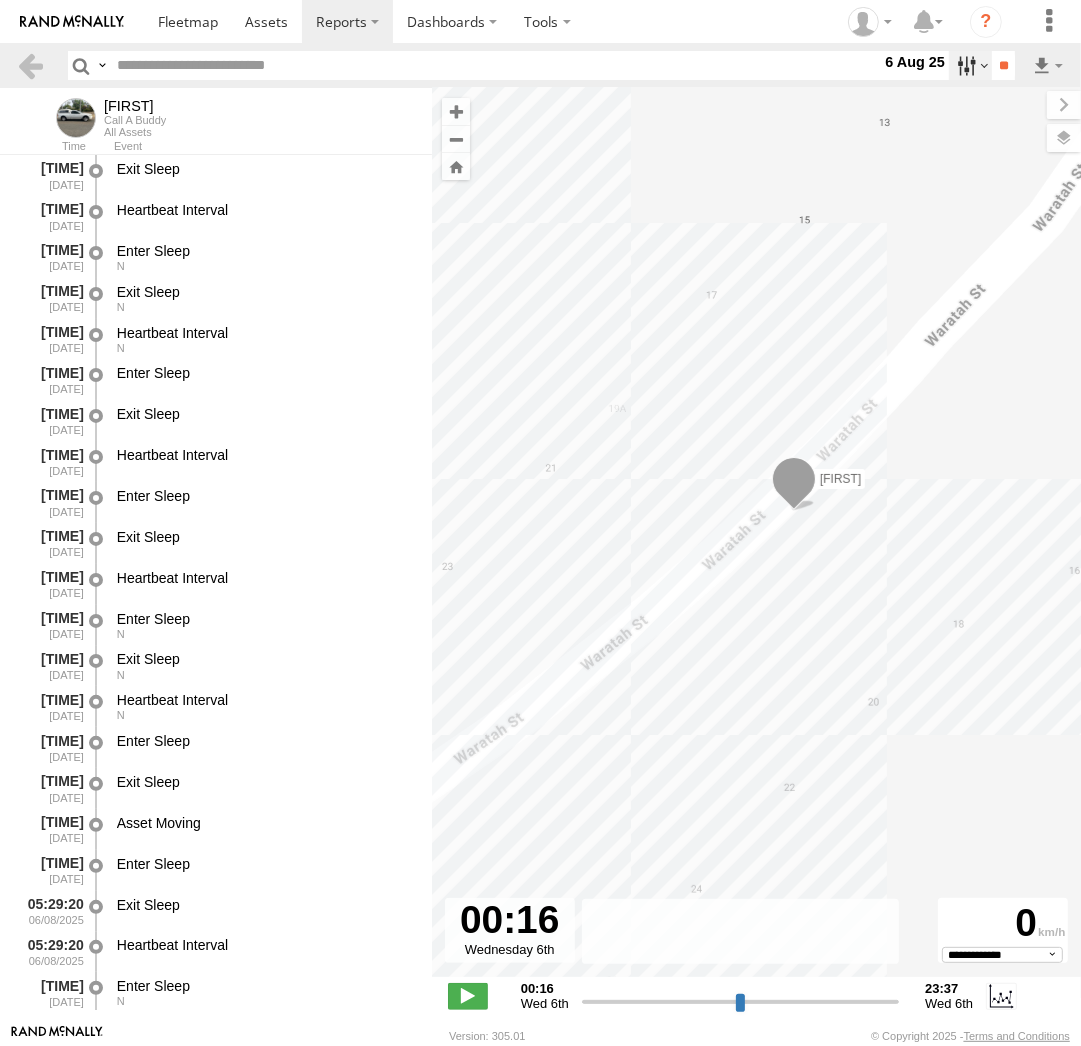 click at bounding box center (970, 65) 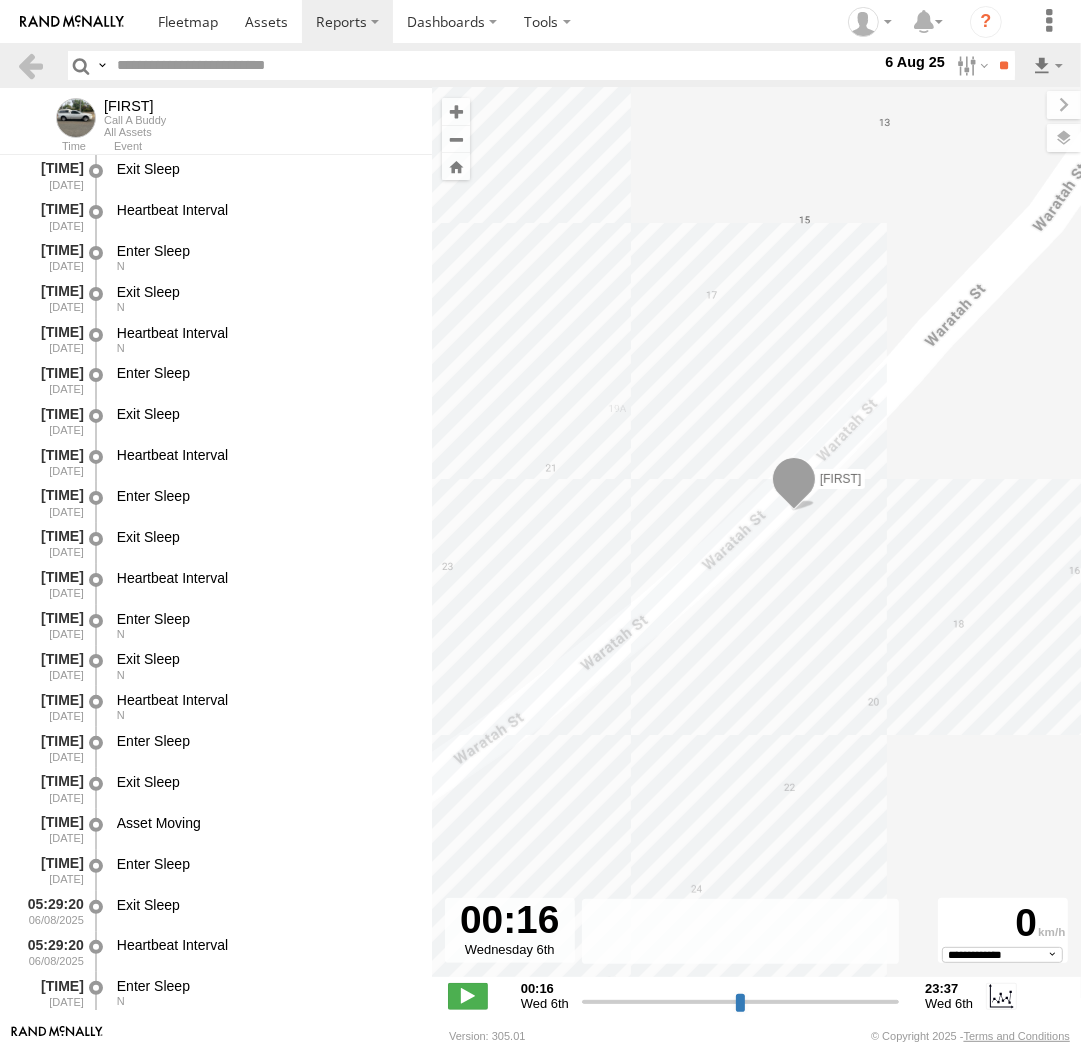 click at bounding box center (0, 0) 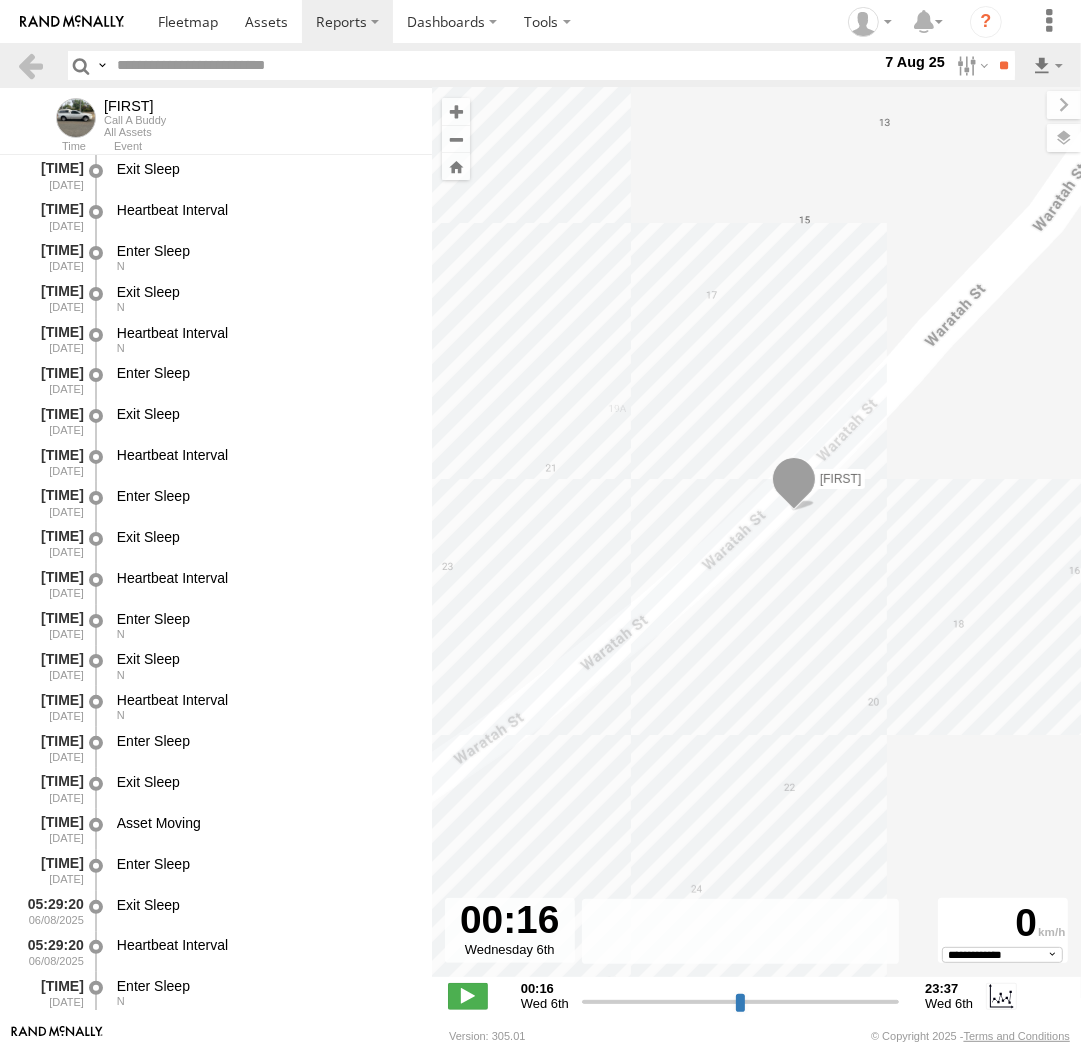 click on "Search Query
Asset ID
Asset Label
Registration
Manufacturer
Model
VIN
Job ID" at bounding box center (540, 65) 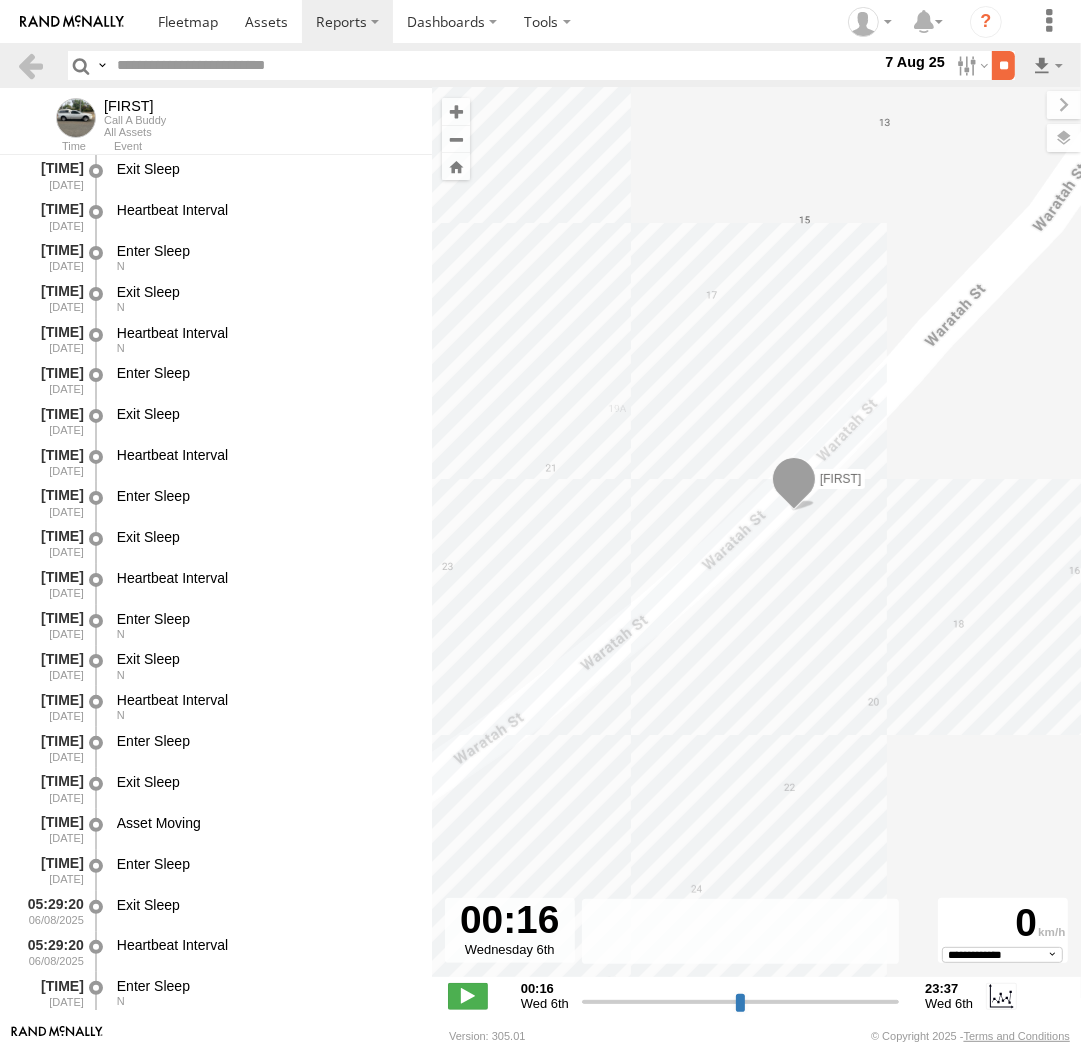 click on "**" at bounding box center (1003, 65) 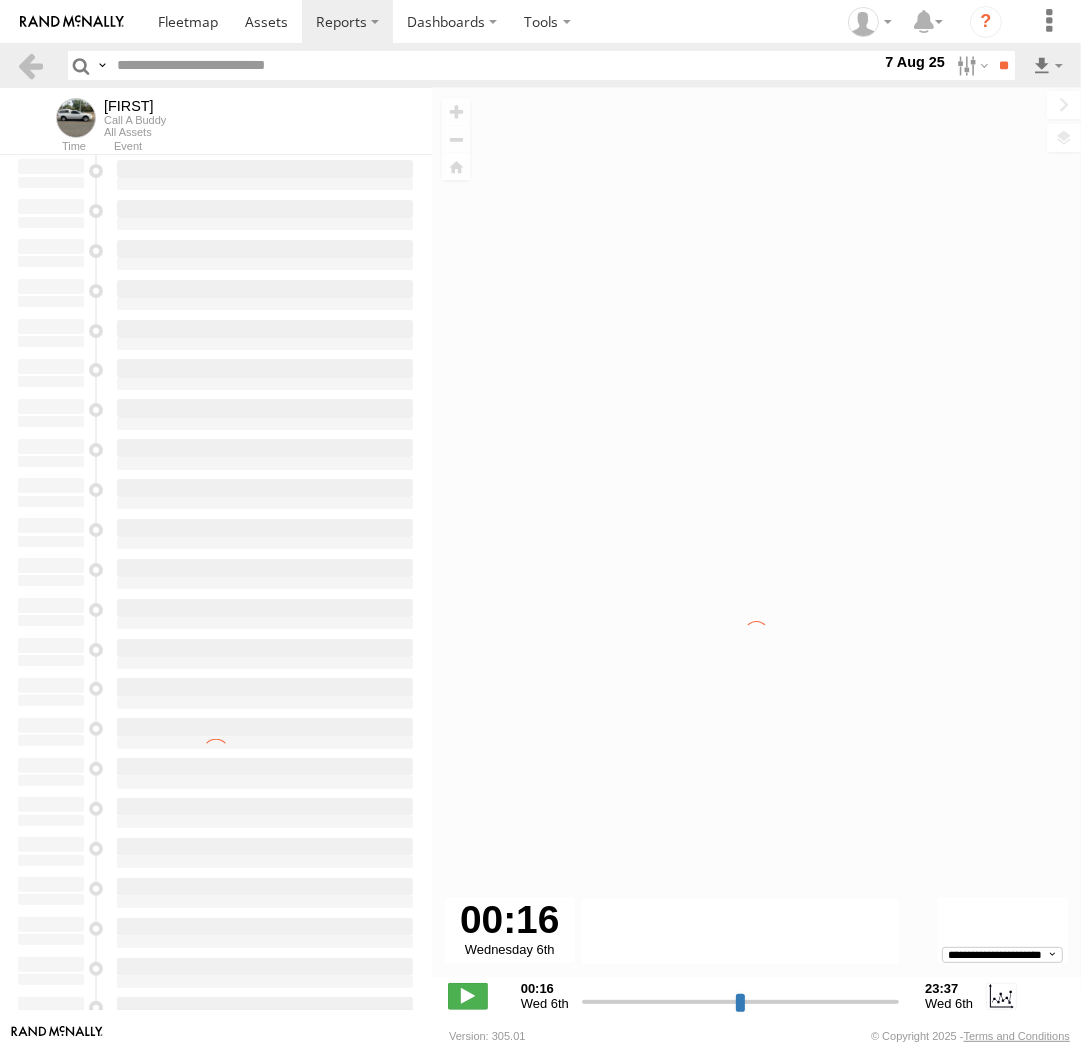 type on "**********" 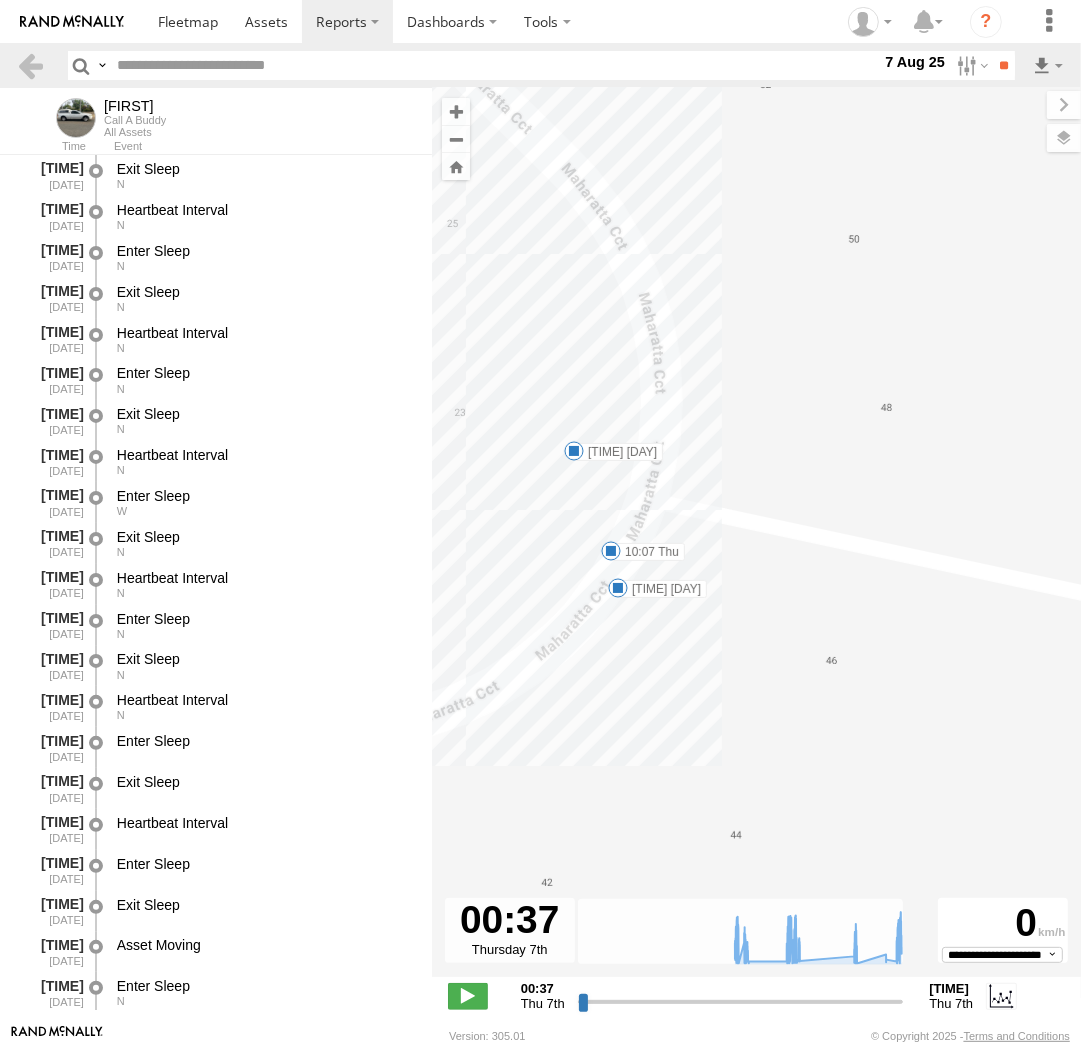 click at bounding box center (574, 451) 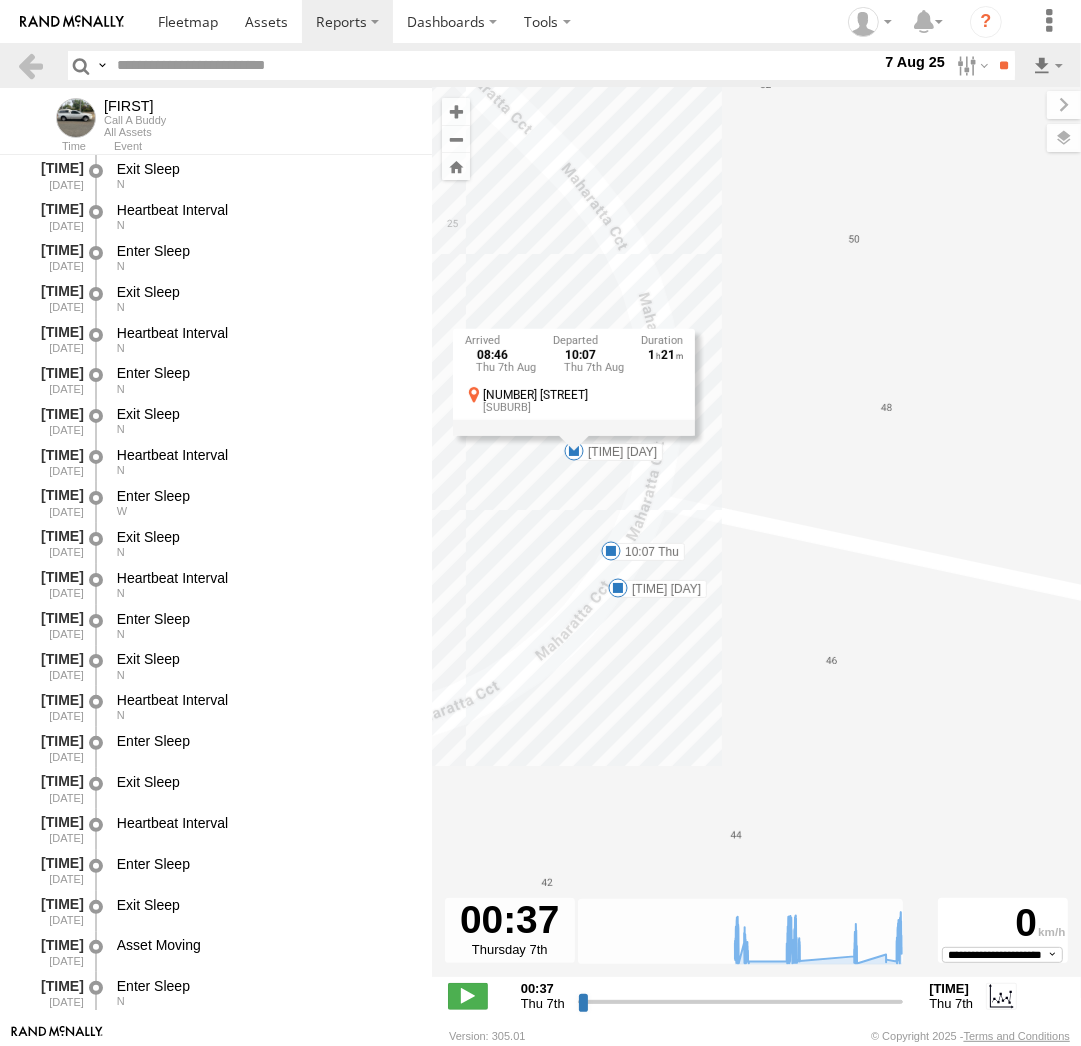 click on "08:46 Thu 7th Aug 10:07 Thu 7th Aug 1 21 23 Maharatta Cct Isabella Plains" at bounding box center [573, 382] 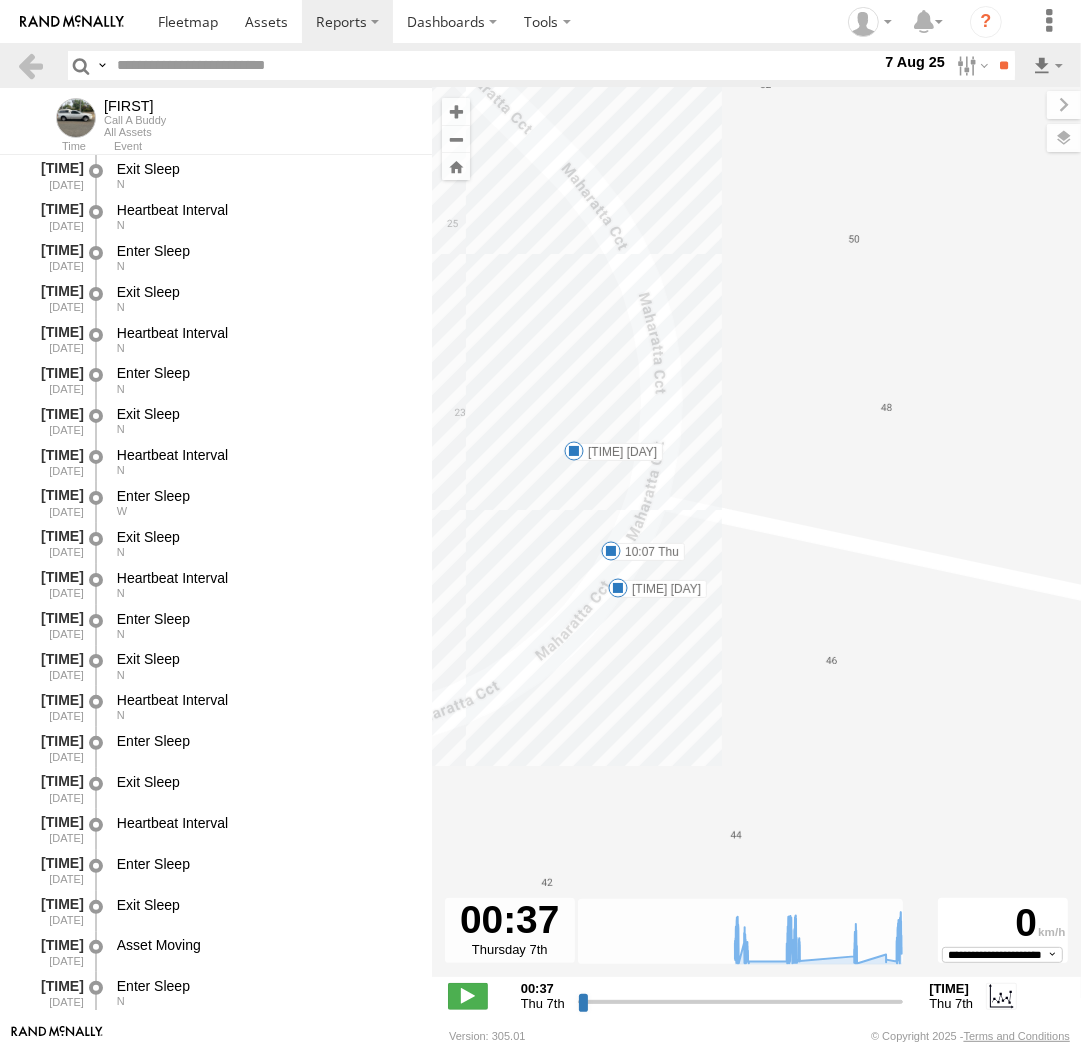 click at bounding box center [611, 551] 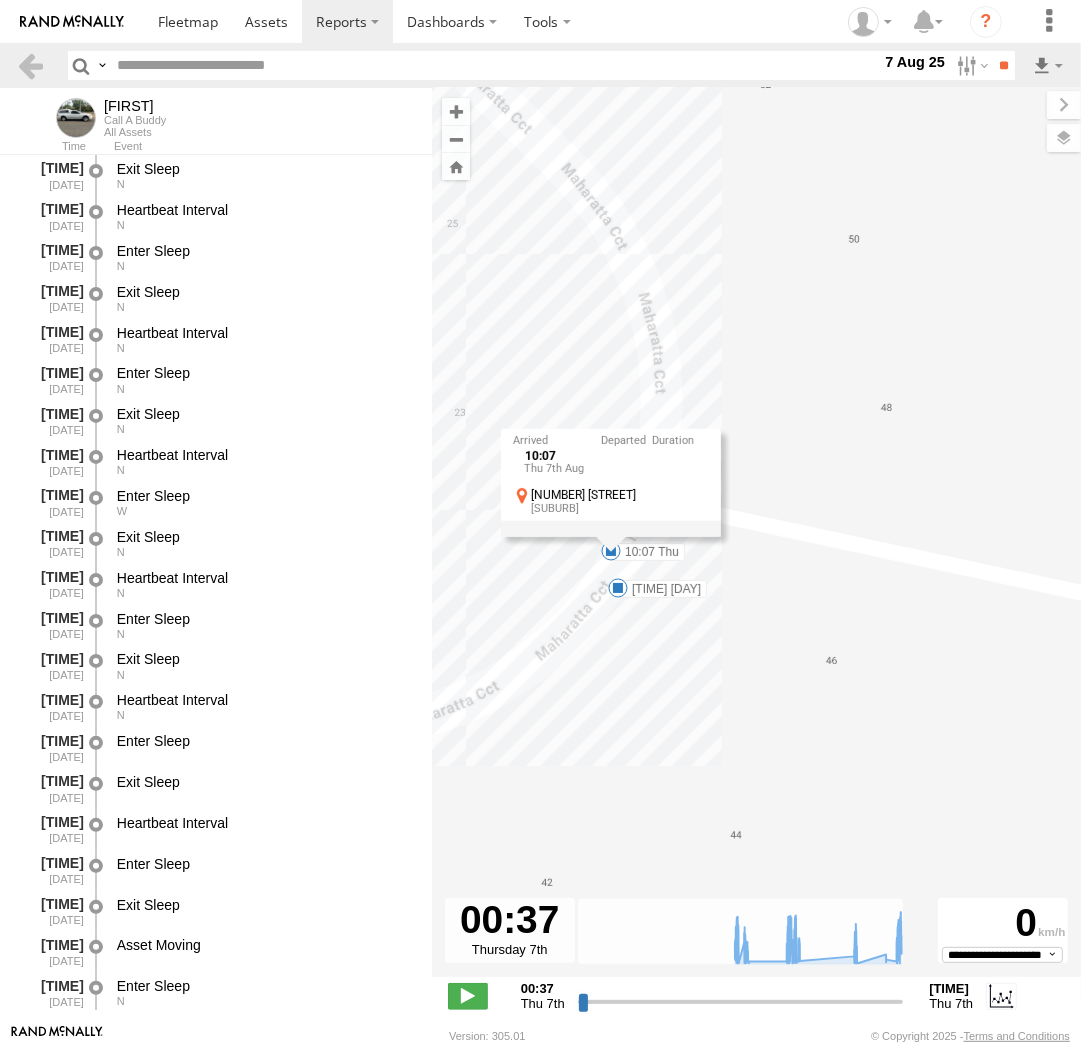 click on "10:07 Thu 7th Aug 46 Maharatta Cct Isabella Plains" at bounding box center [610, 482] 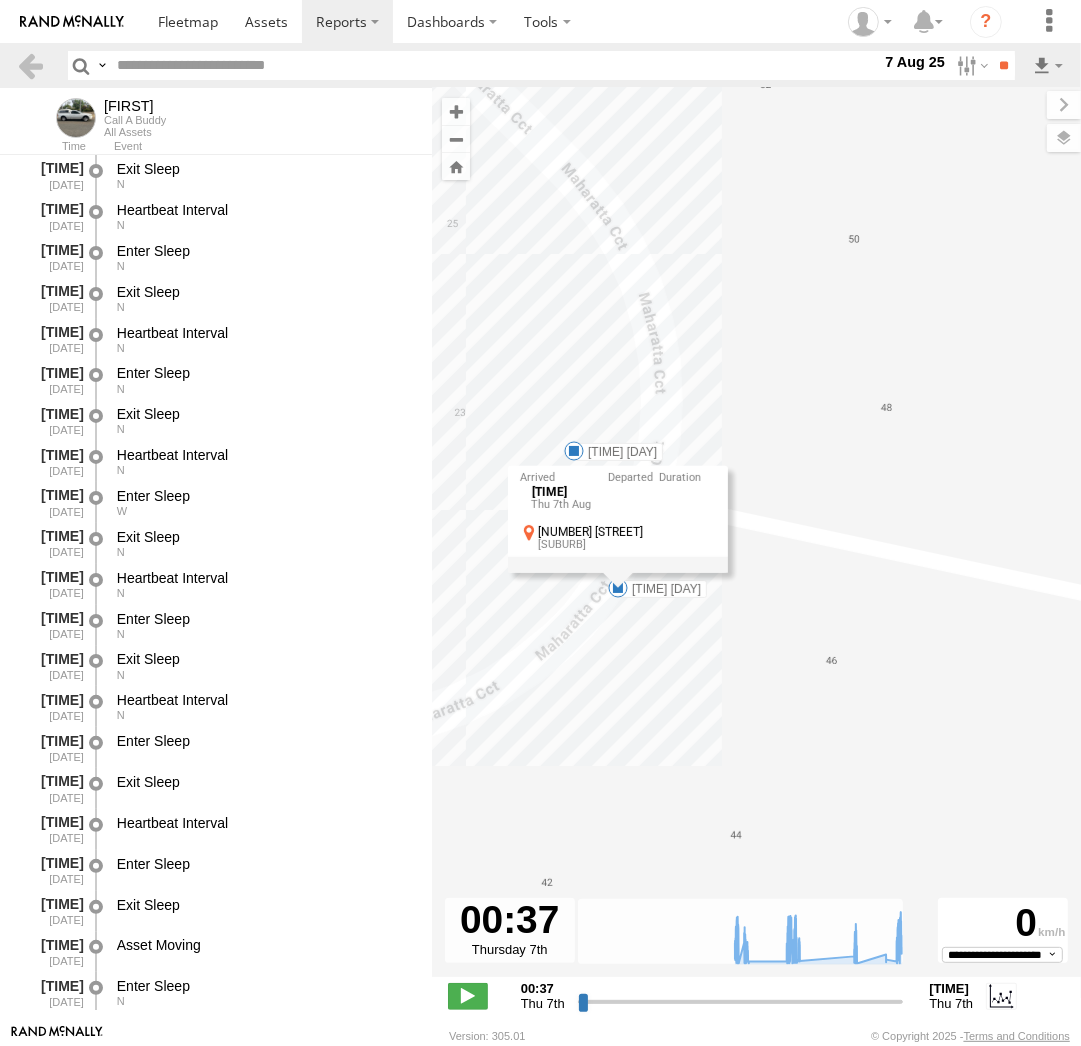click on "Andrew 08:16 Thu 08:46 Thu 10:07 Thu 10:23 Thu 11:06 Thu 11:15 Thu 14:02 Thu 15:27 Thu 10:23 Thu 7th Aug 46 Maharatta Cct Isabella Plains" at bounding box center (756, 543) 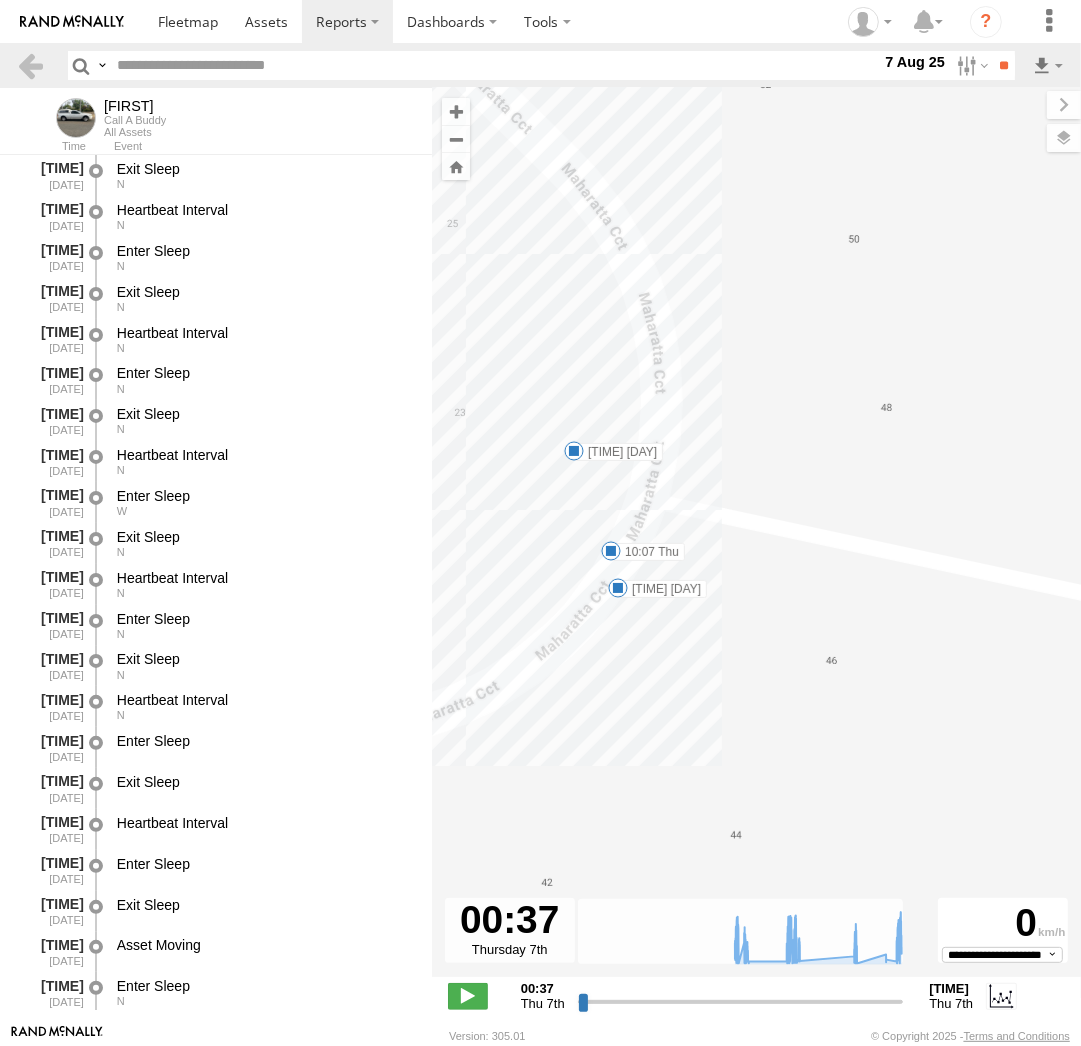 click at bounding box center [574, 451] 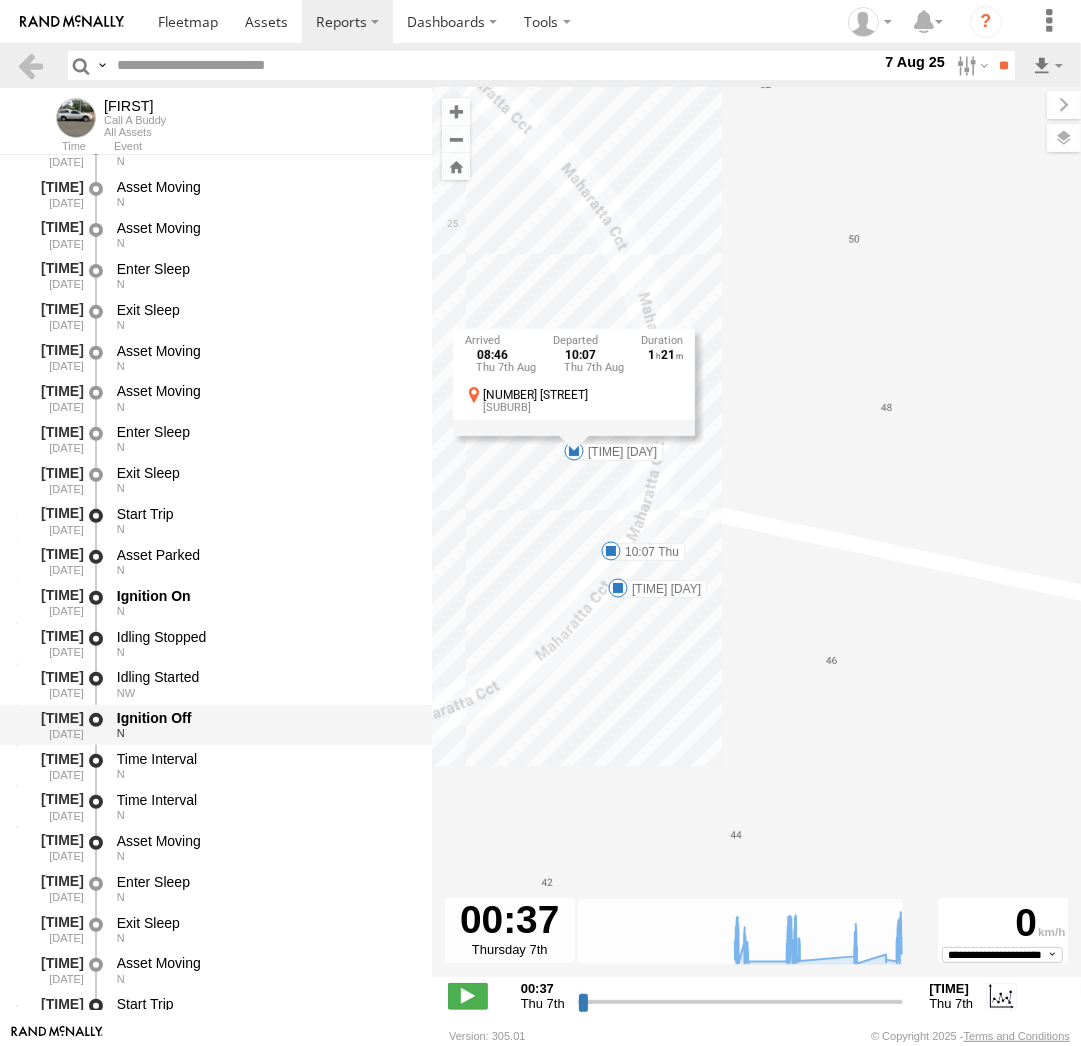 scroll, scrollTop: 11383, scrollLeft: 0, axis: vertical 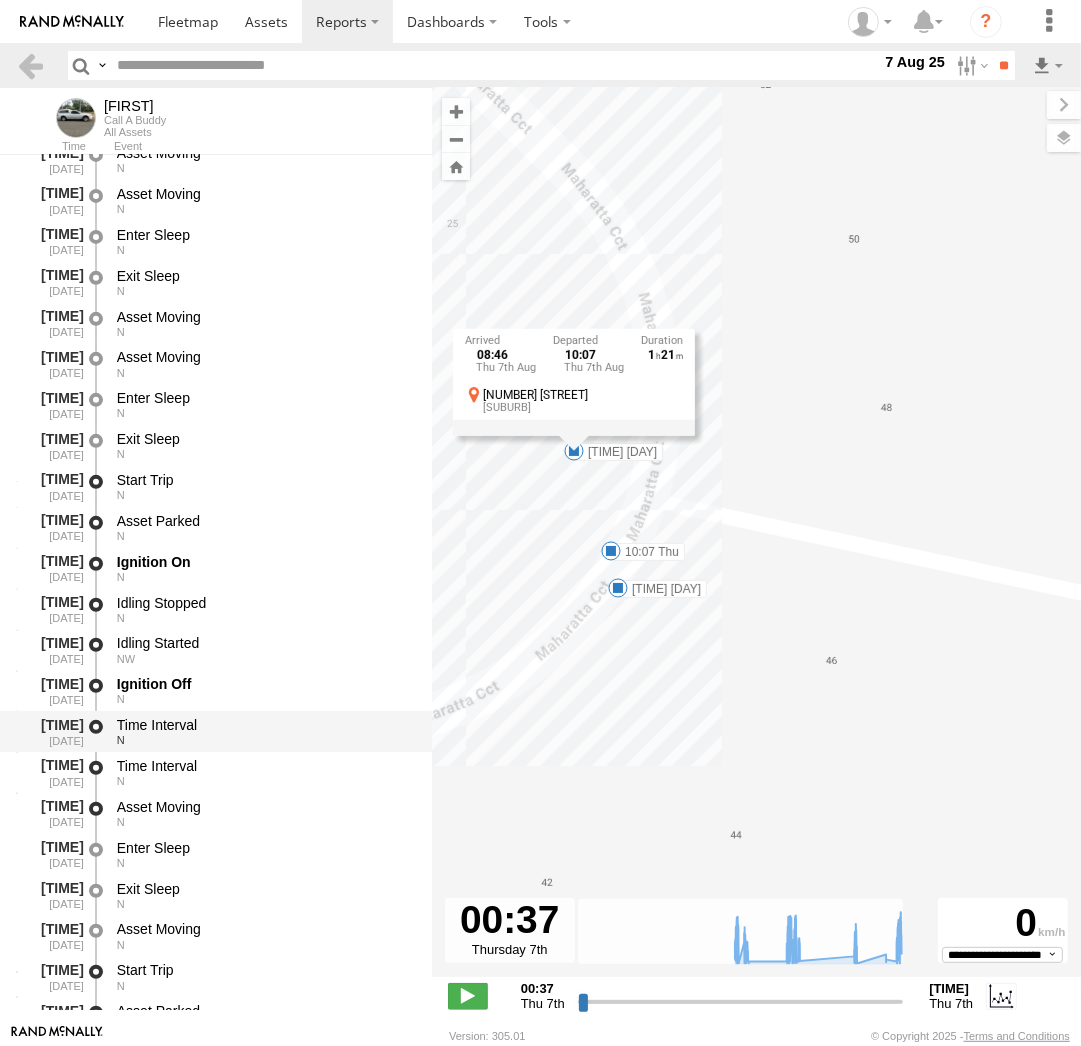 click on "Time Interval" at bounding box center (265, 725) 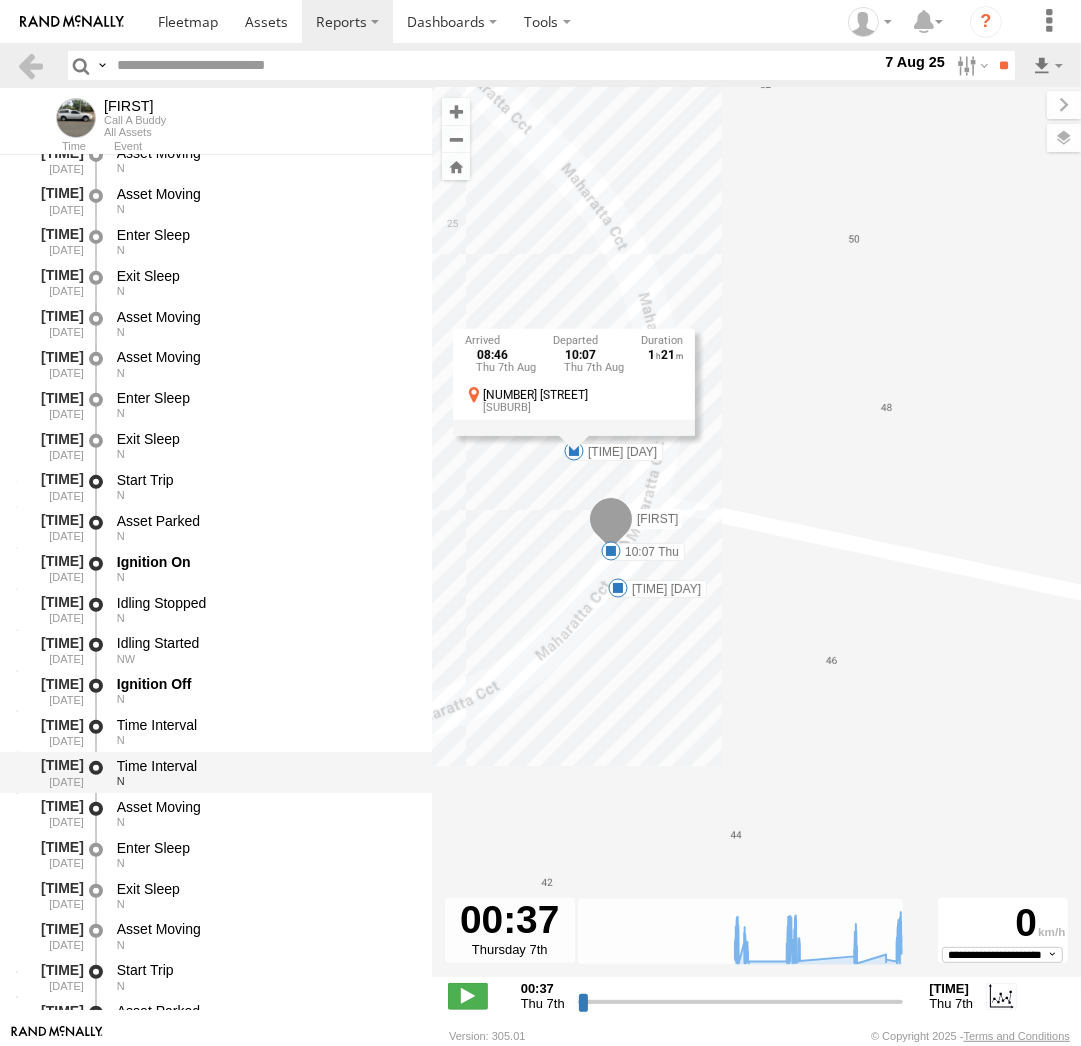 click on "Time Interval" at bounding box center (265, 766) 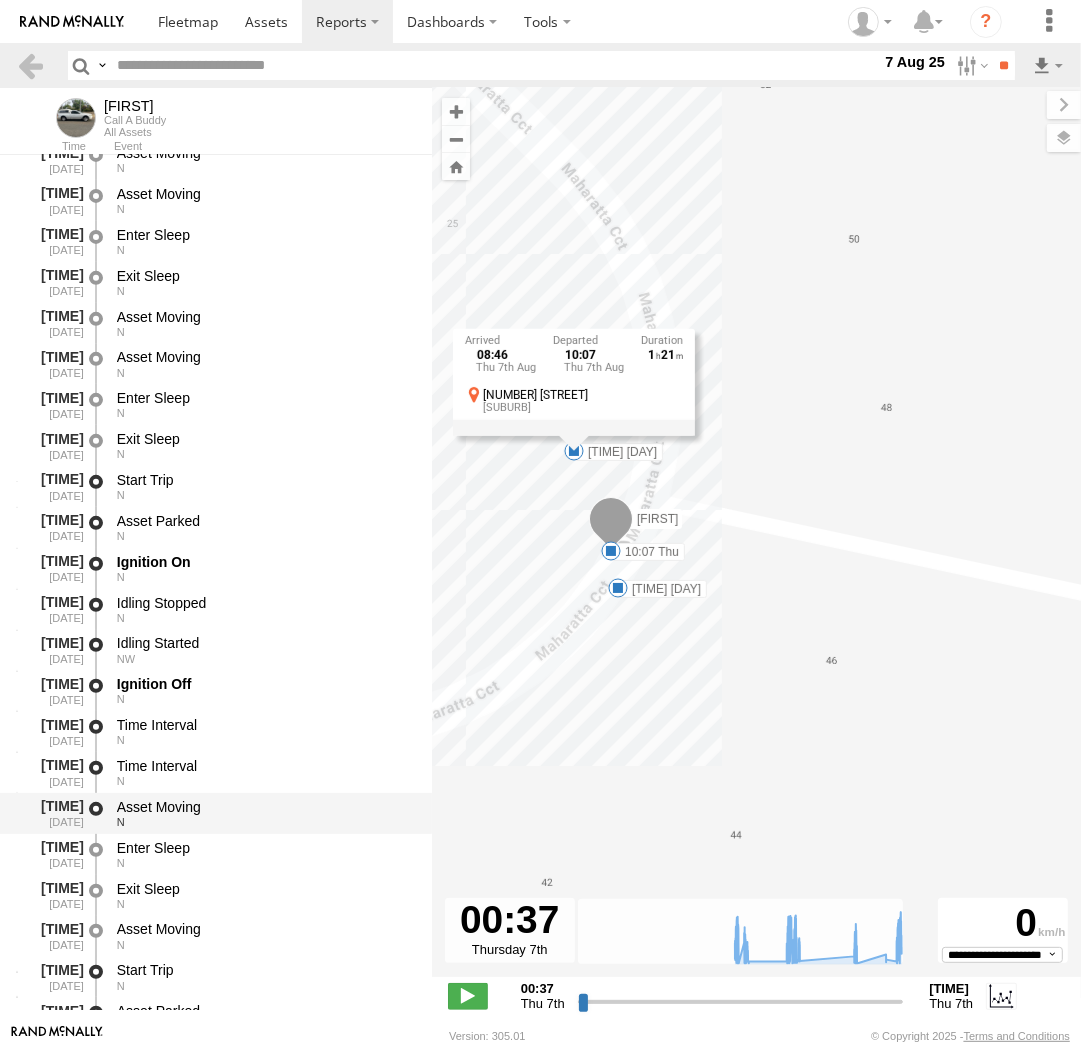 click on "Asset Moving" at bounding box center (265, 807) 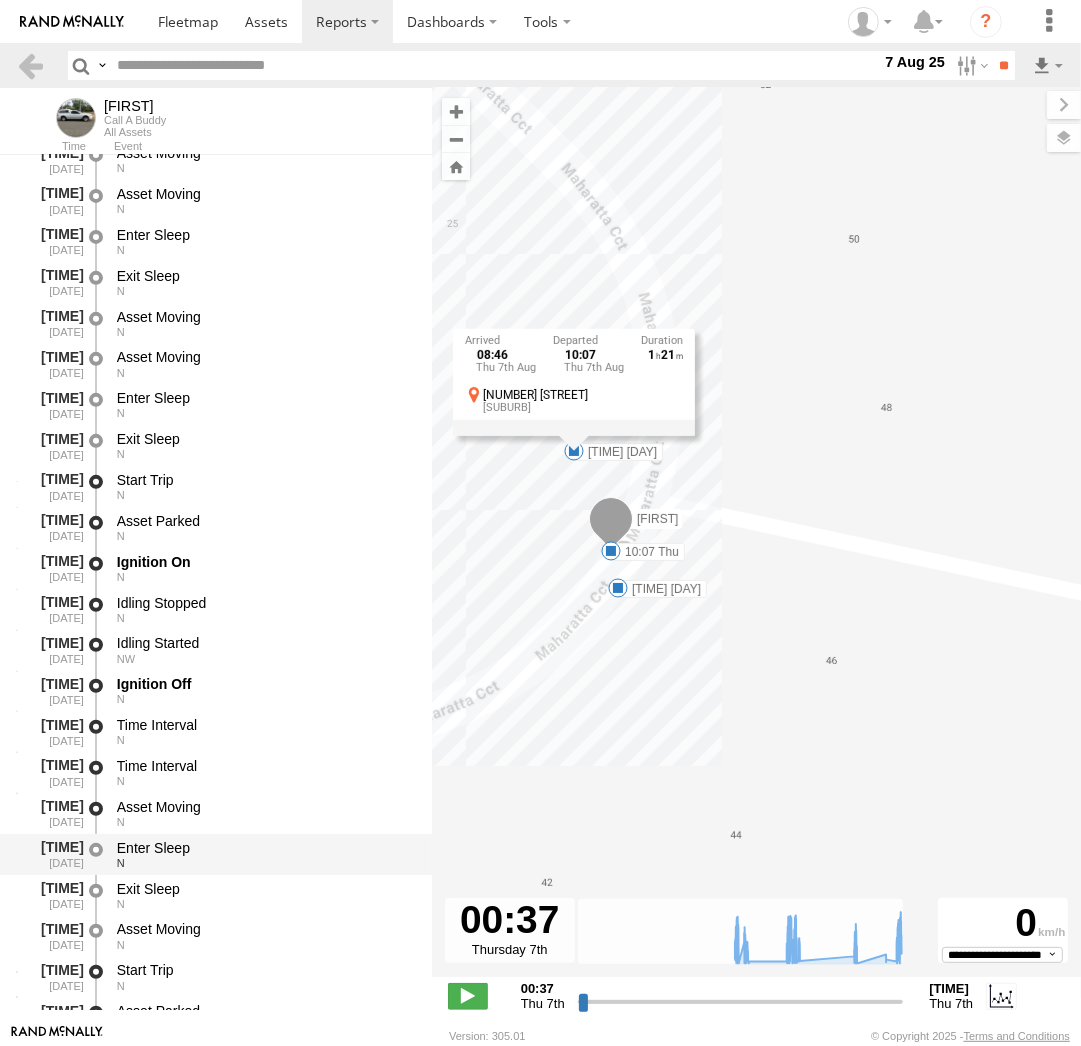 click on "Enter Sleep" at bounding box center [265, 848] 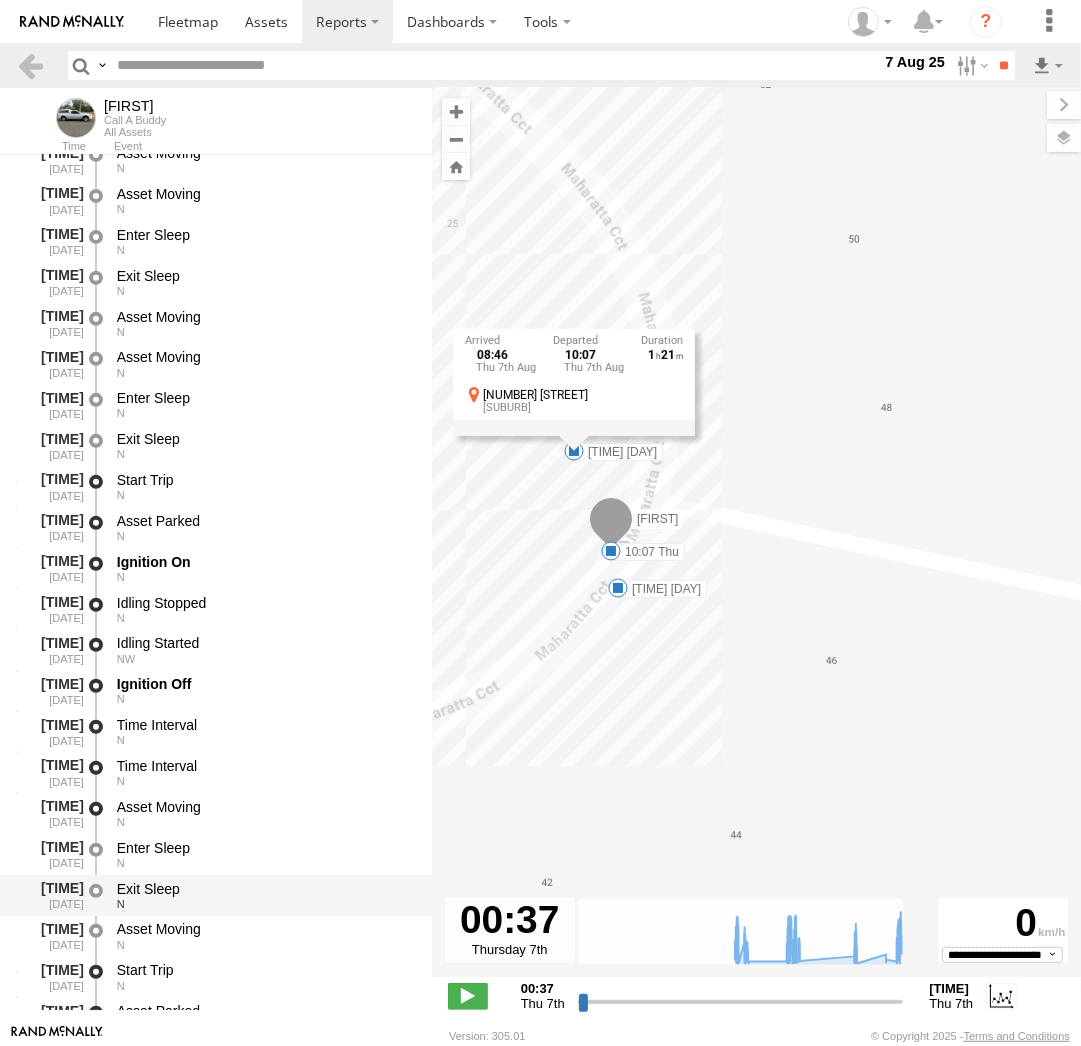 click on "N" at bounding box center [265, 904] 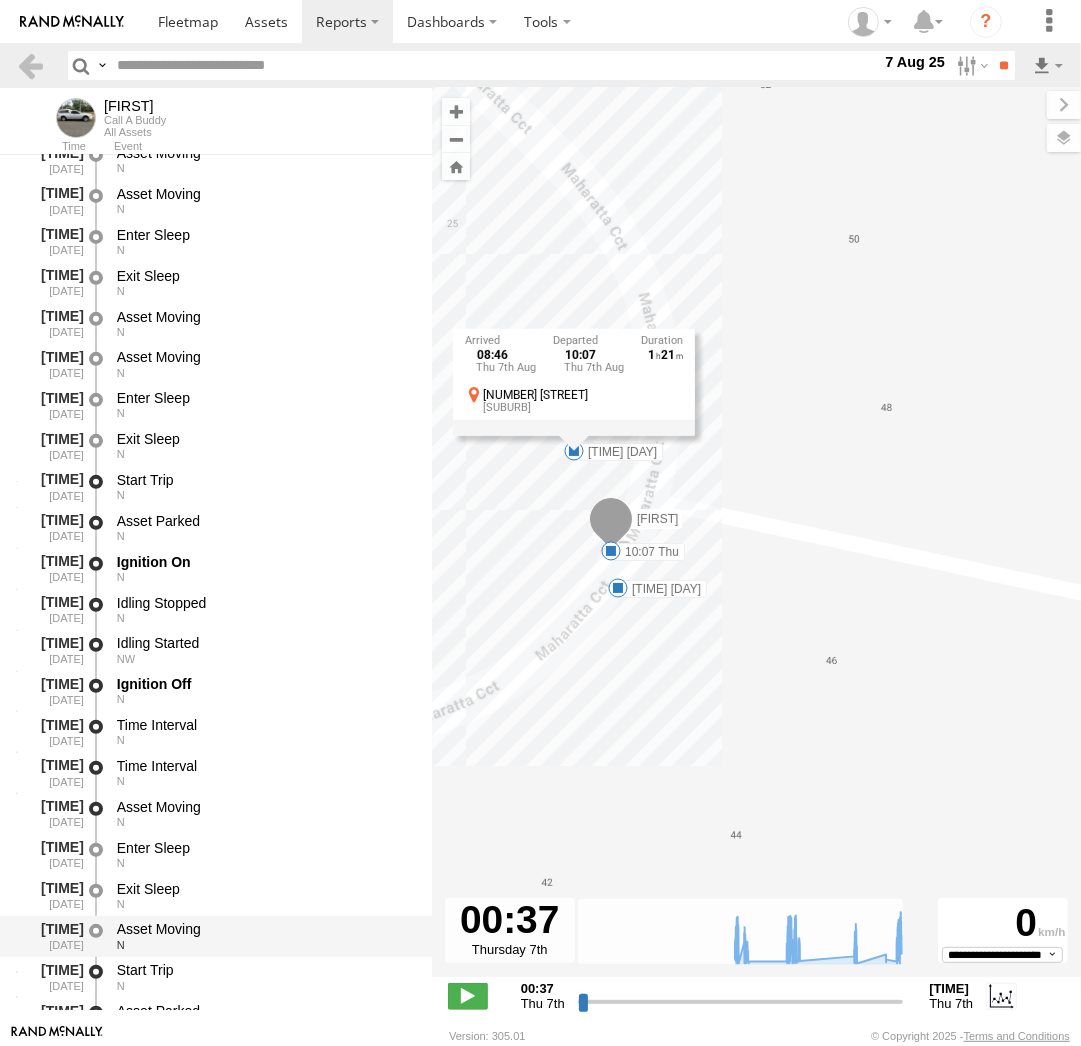 click on "Asset Moving" at bounding box center (265, 929) 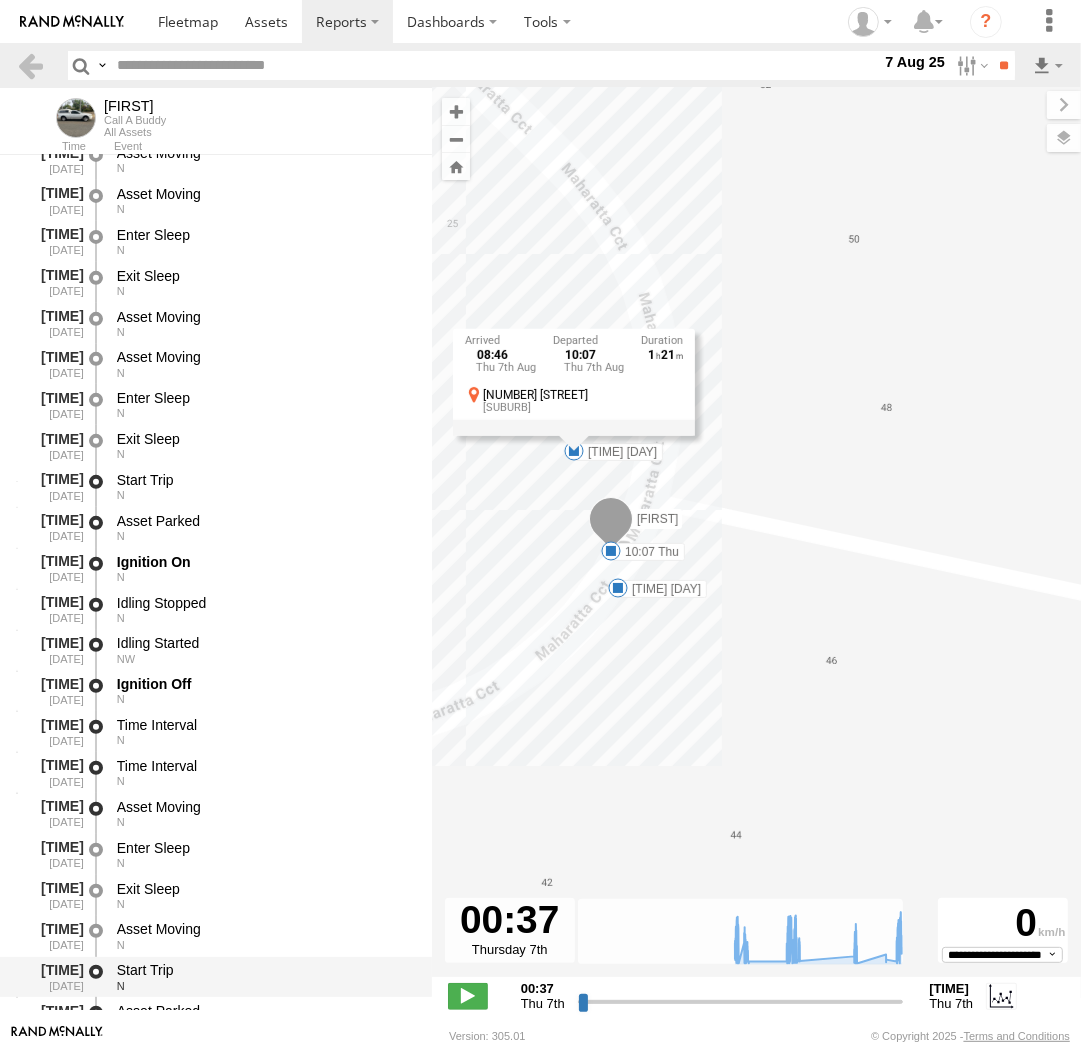 click on "Start Trip" at bounding box center [265, 970] 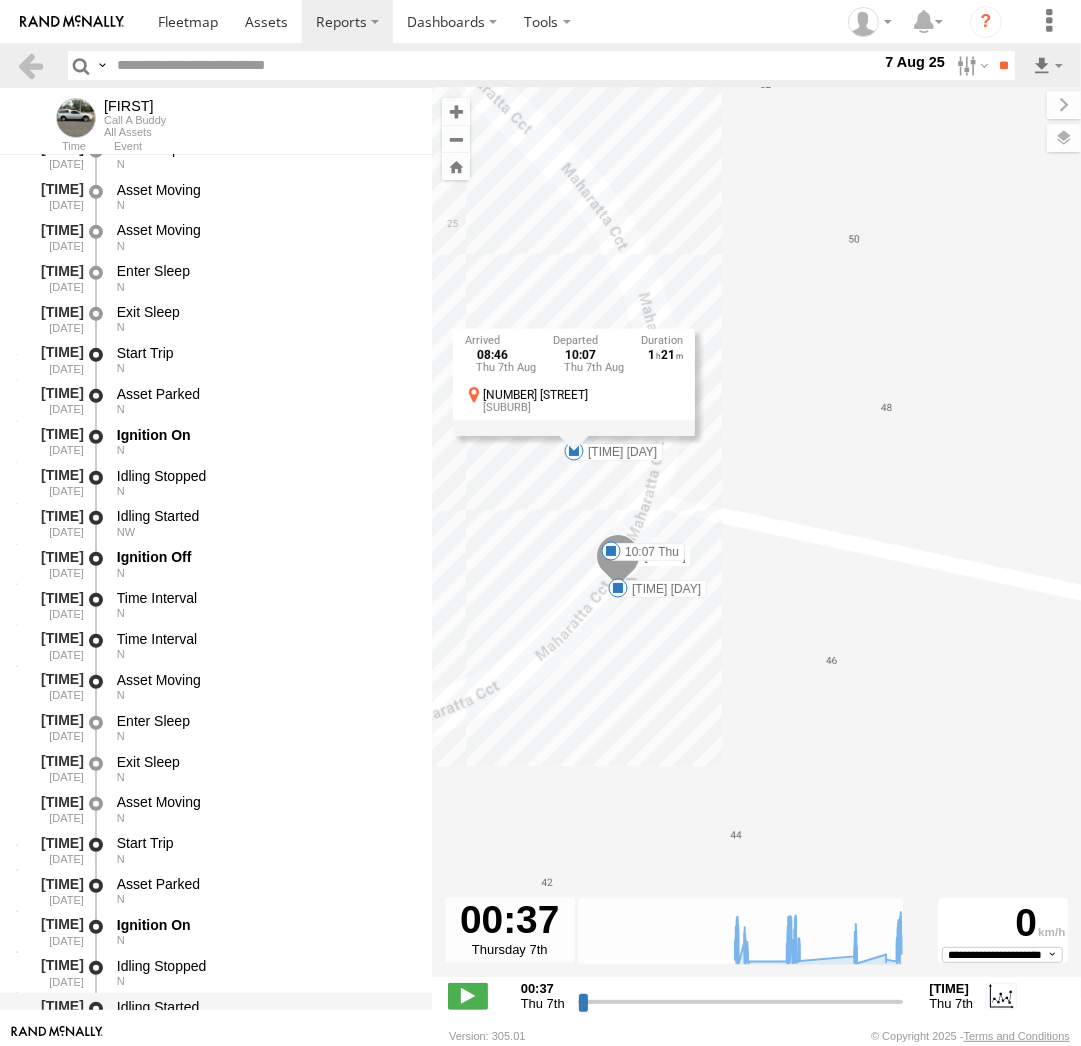 scroll, scrollTop: 11750, scrollLeft: 0, axis: vertical 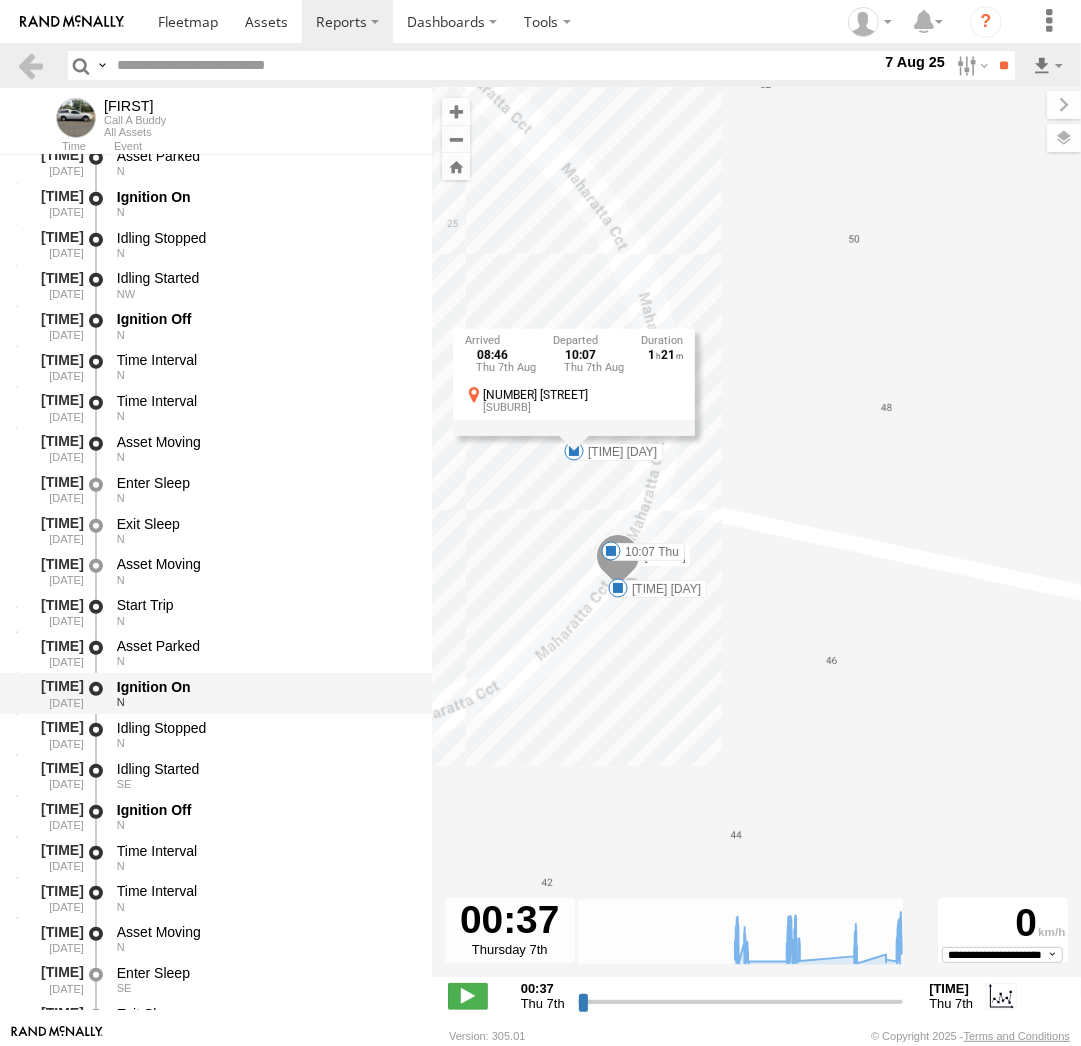 click on "Ignition On" at bounding box center [265, 687] 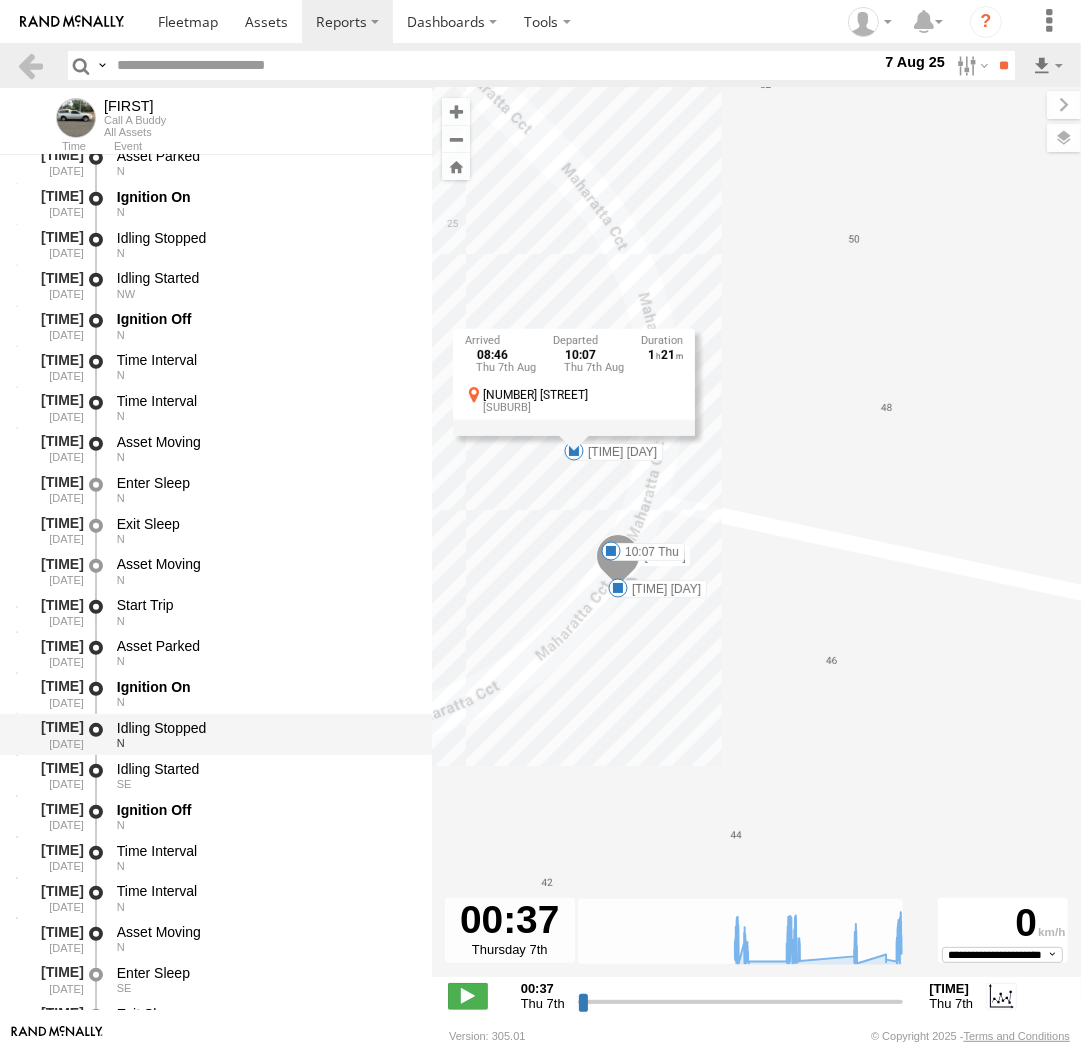 click on "Idling Stopped" at bounding box center [265, 728] 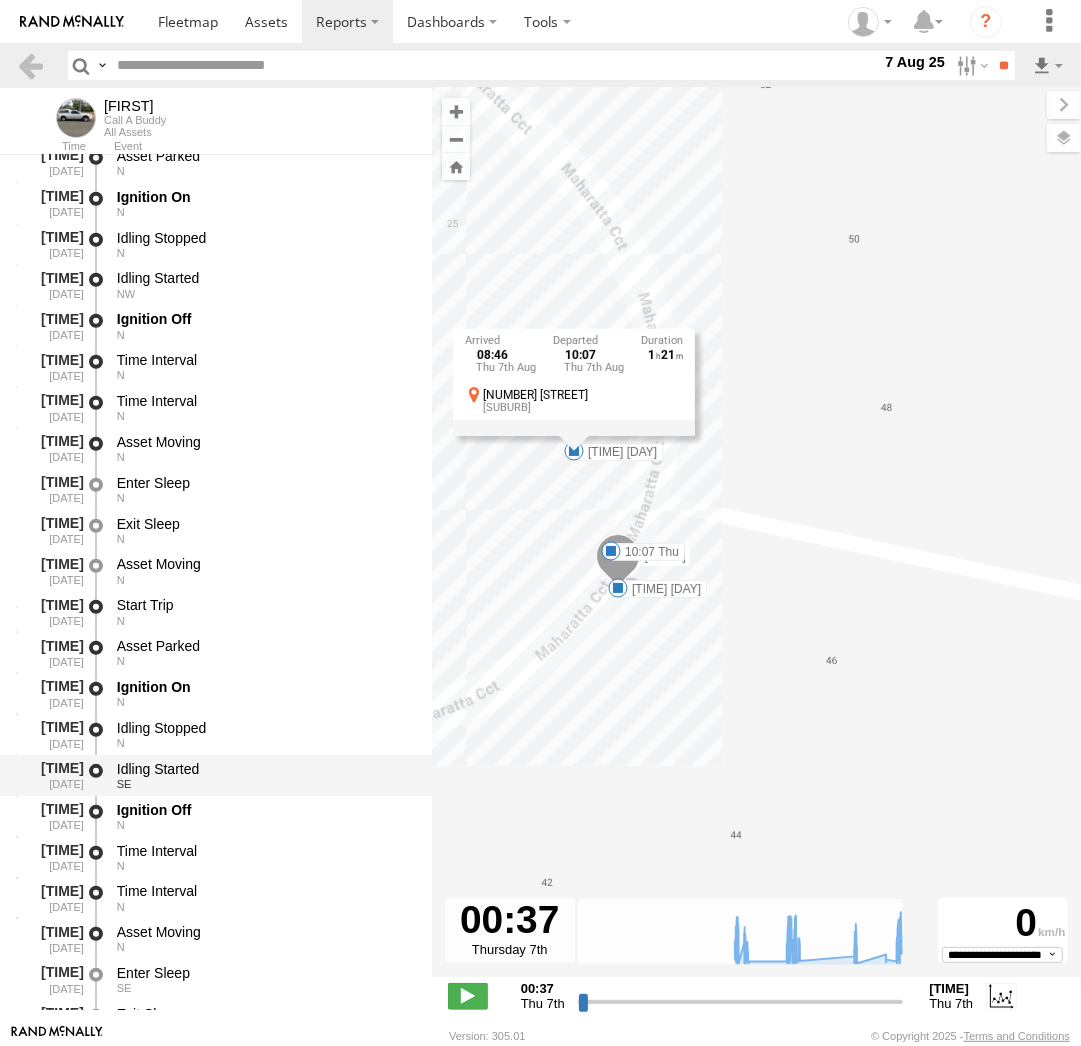 click on "Idling Started
SE" at bounding box center [265, 775] 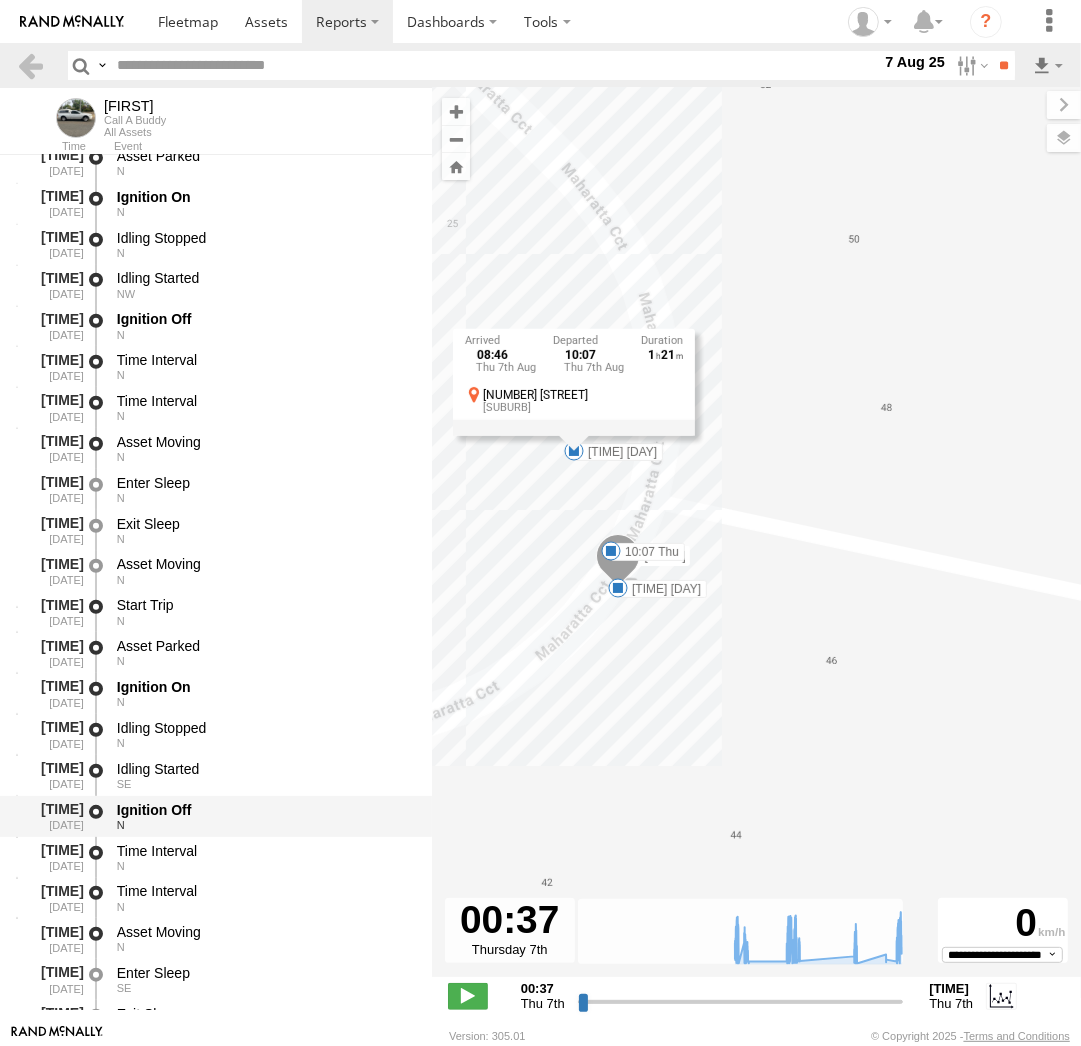 click on "Ignition Off" at bounding box center (265, 810) 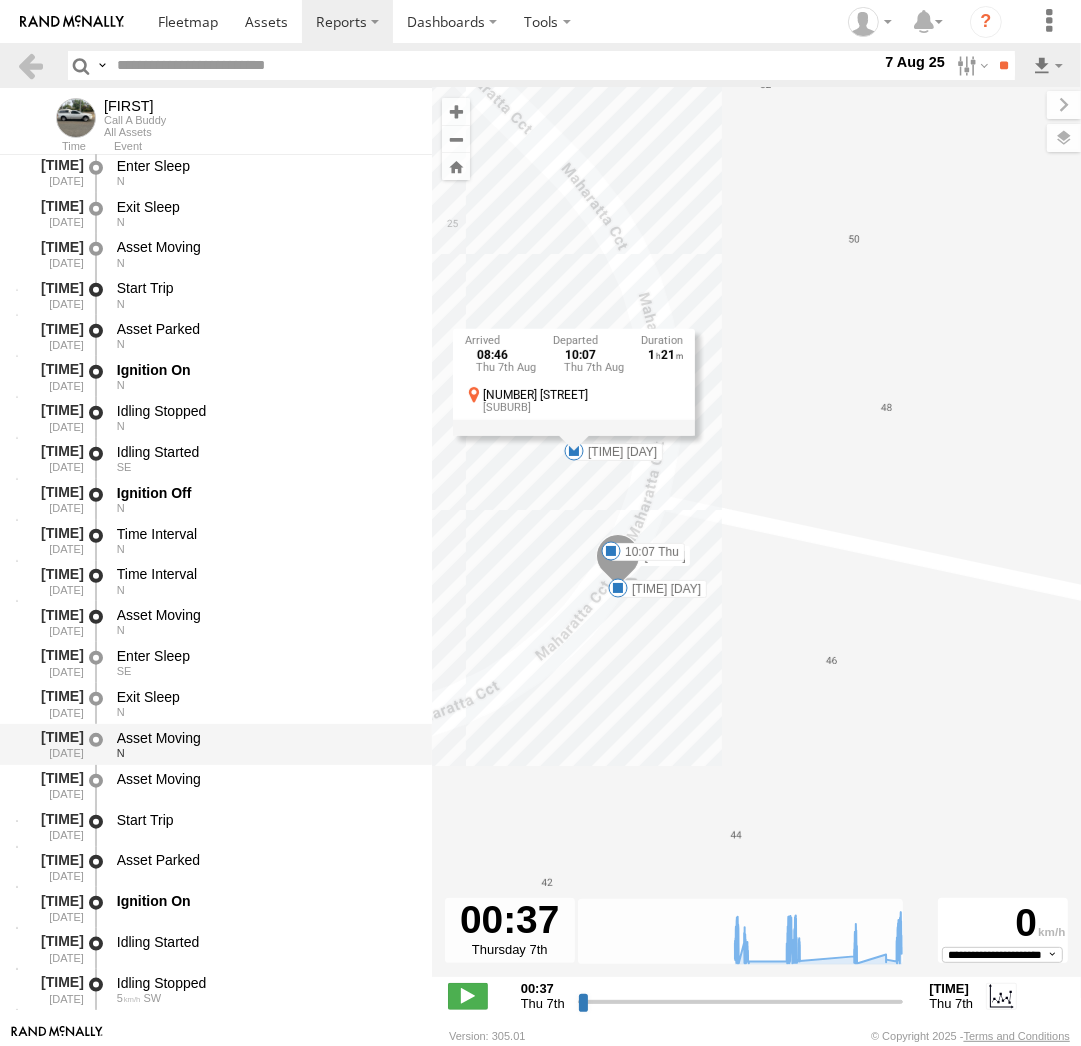 scroll, scrollTop: 12117, scrollLeft: 0, axis: vertical 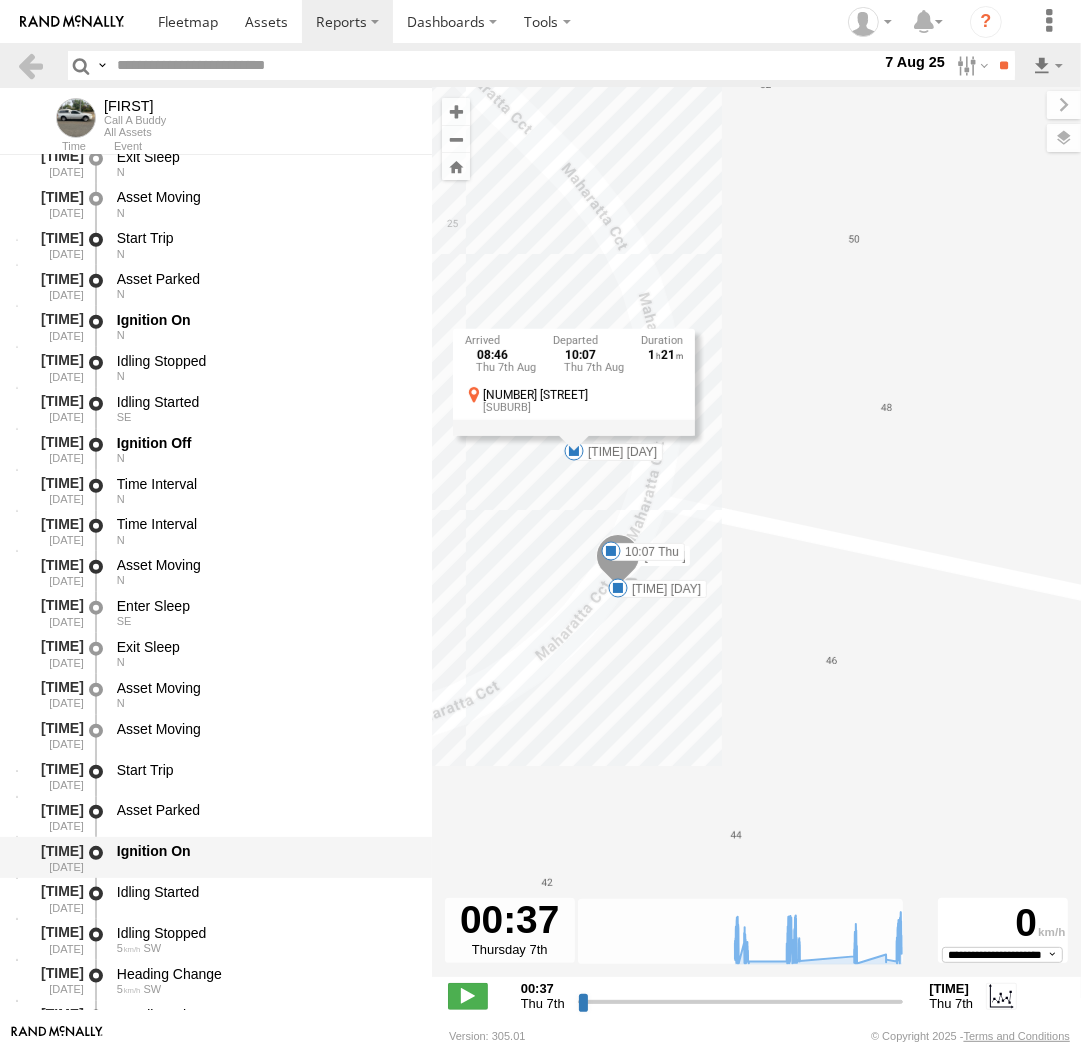 click on "Ignition On" at bounding box center (265, 851) 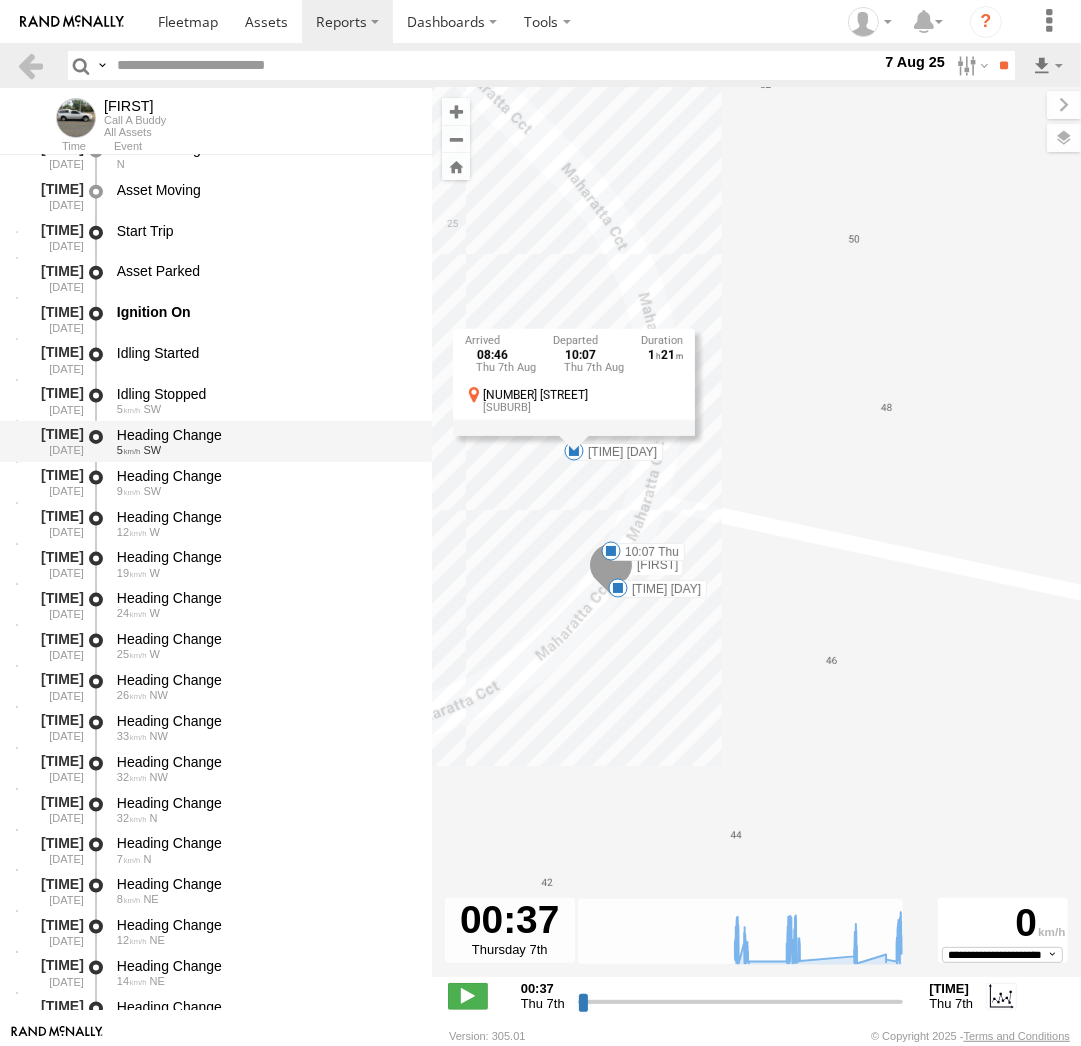 scroll, scrollTop: 12668, scrollLeft: 0, axis: vertical 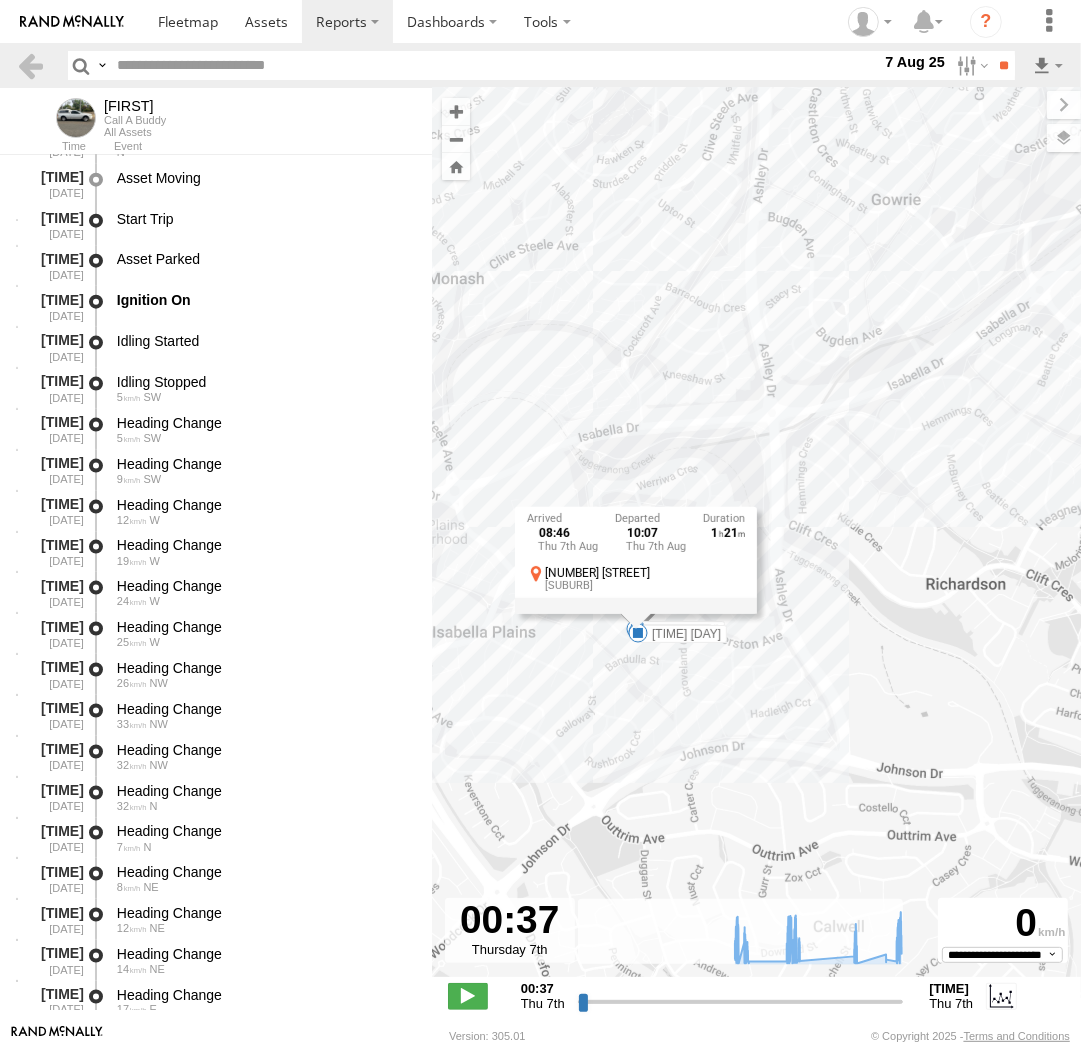 click on "Andrew 08:16 Thu 08:46 Thu 10:07 Thu 10:23 Thu 11:06 Thu 11:15 Thu 14:02 Thu 15:27 Thu 08:46 Thu 7th Aug 10:07 Thu 7th Aug 1 21 23 Maharatta Cct Isabella Plains" at bounding box center [756, 543] 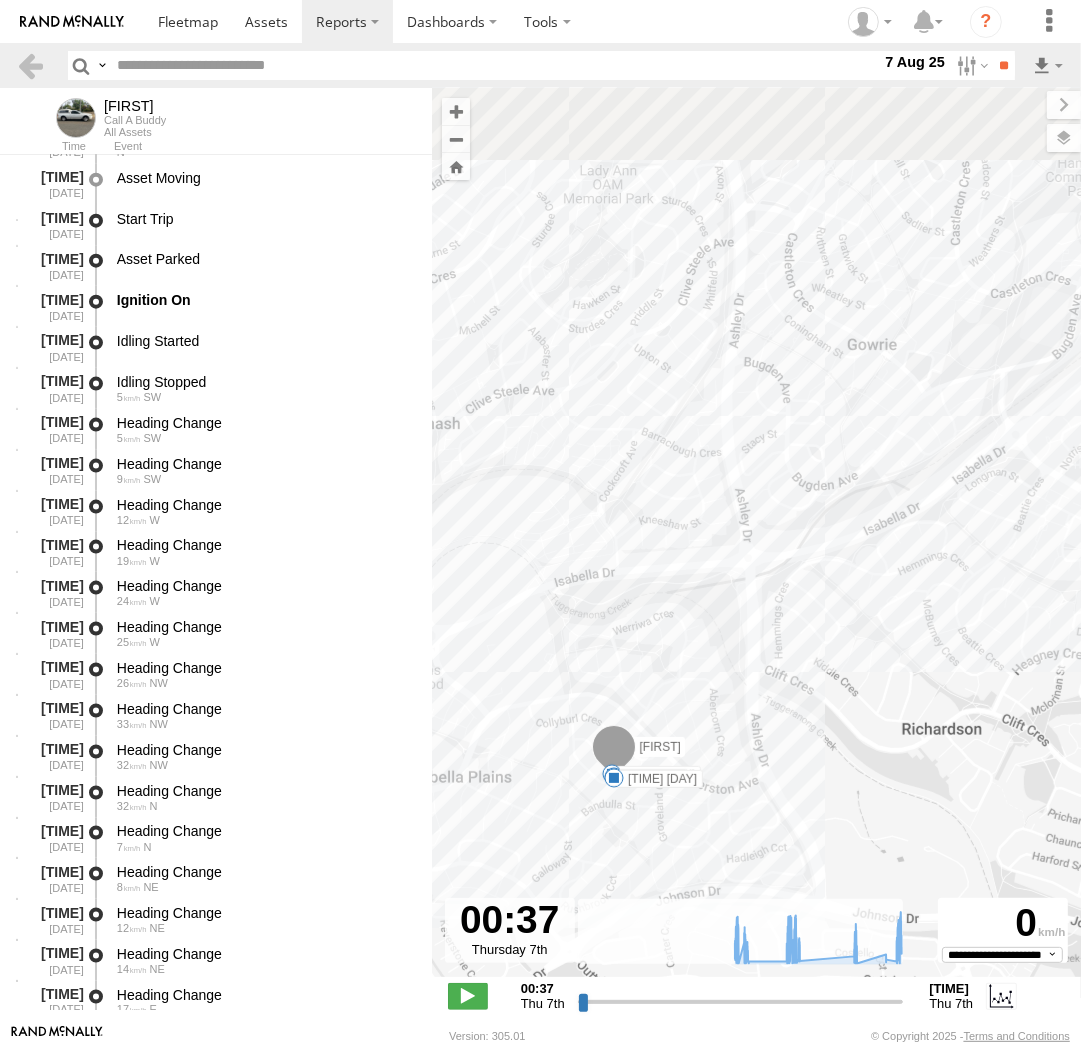 drag, startPoint x: 831, startPoint y: 322, endPoint x: 647, endPoint y: 725, distance: 443.01807 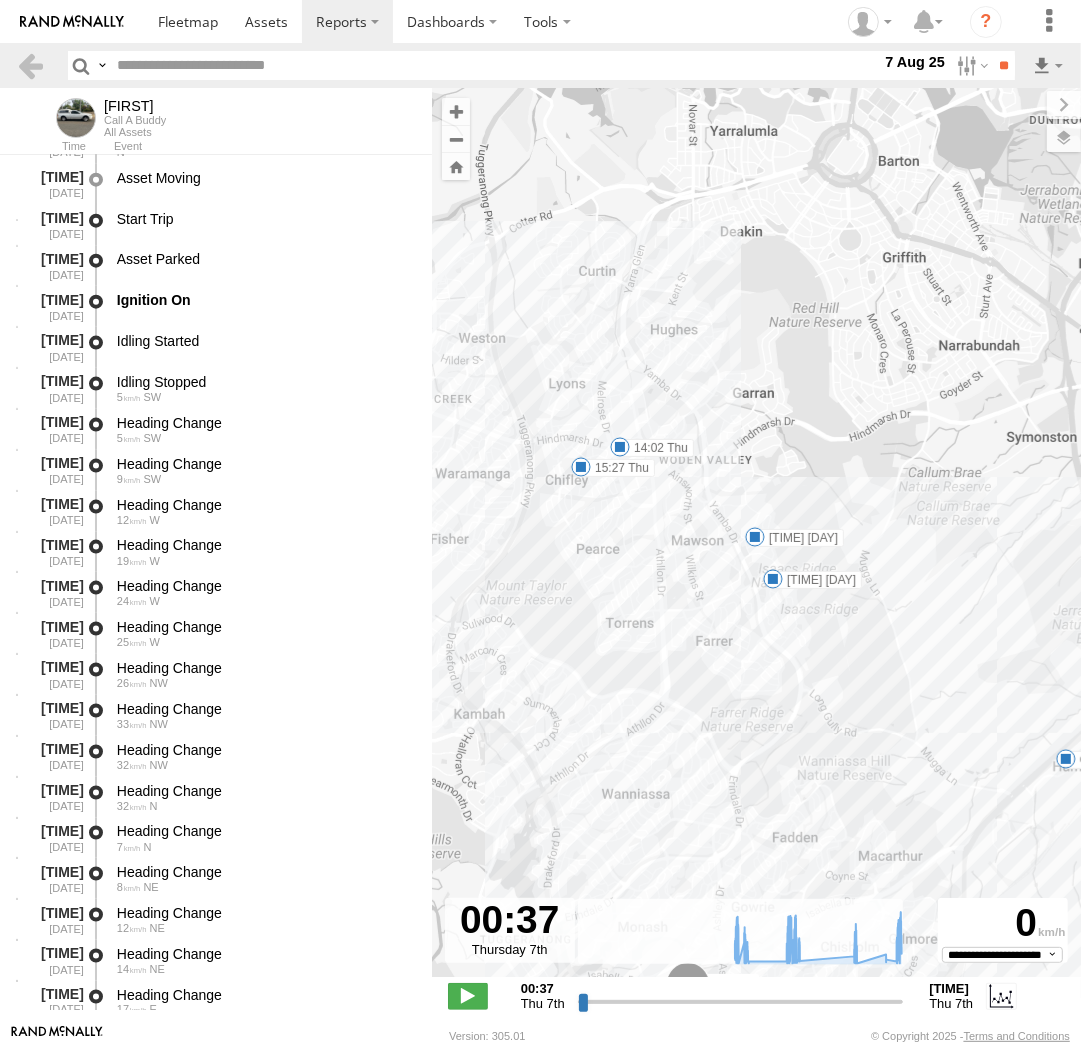 drag, startPoint x: 644, startPoint y: 466, endPoint x: 699, endPoint y: 693, distance: 233.56798 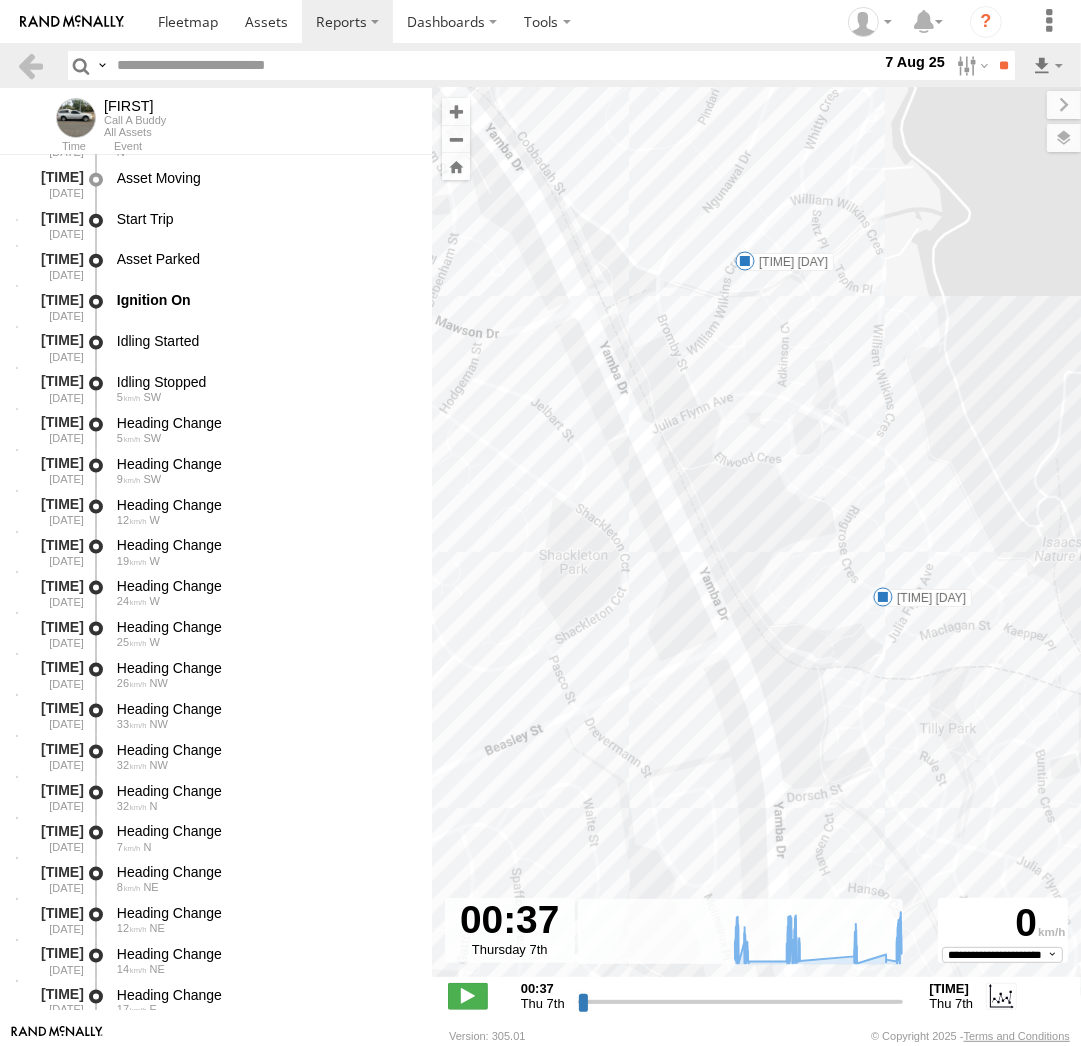 click at bounding box center [883, 597] 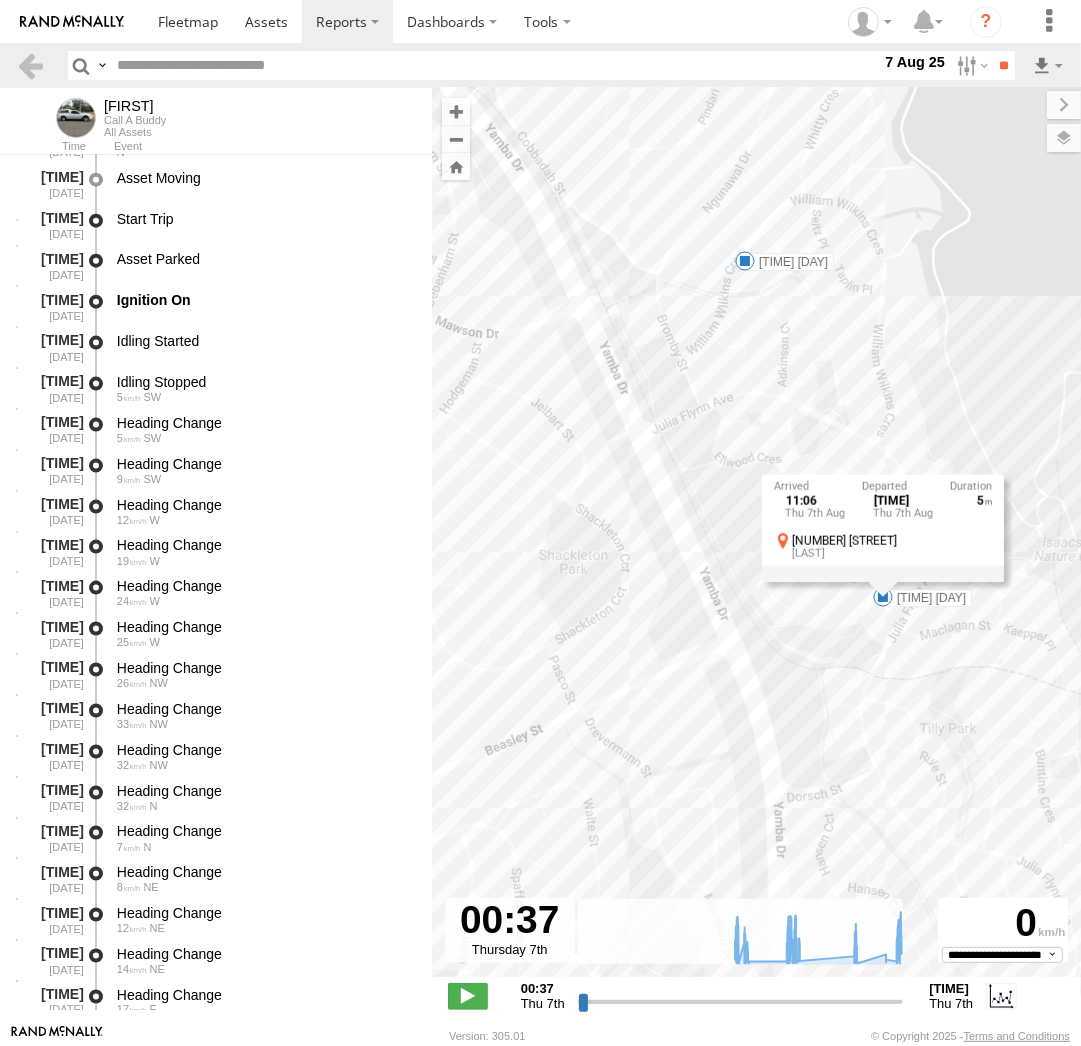 click at bounding box center (745, 261) 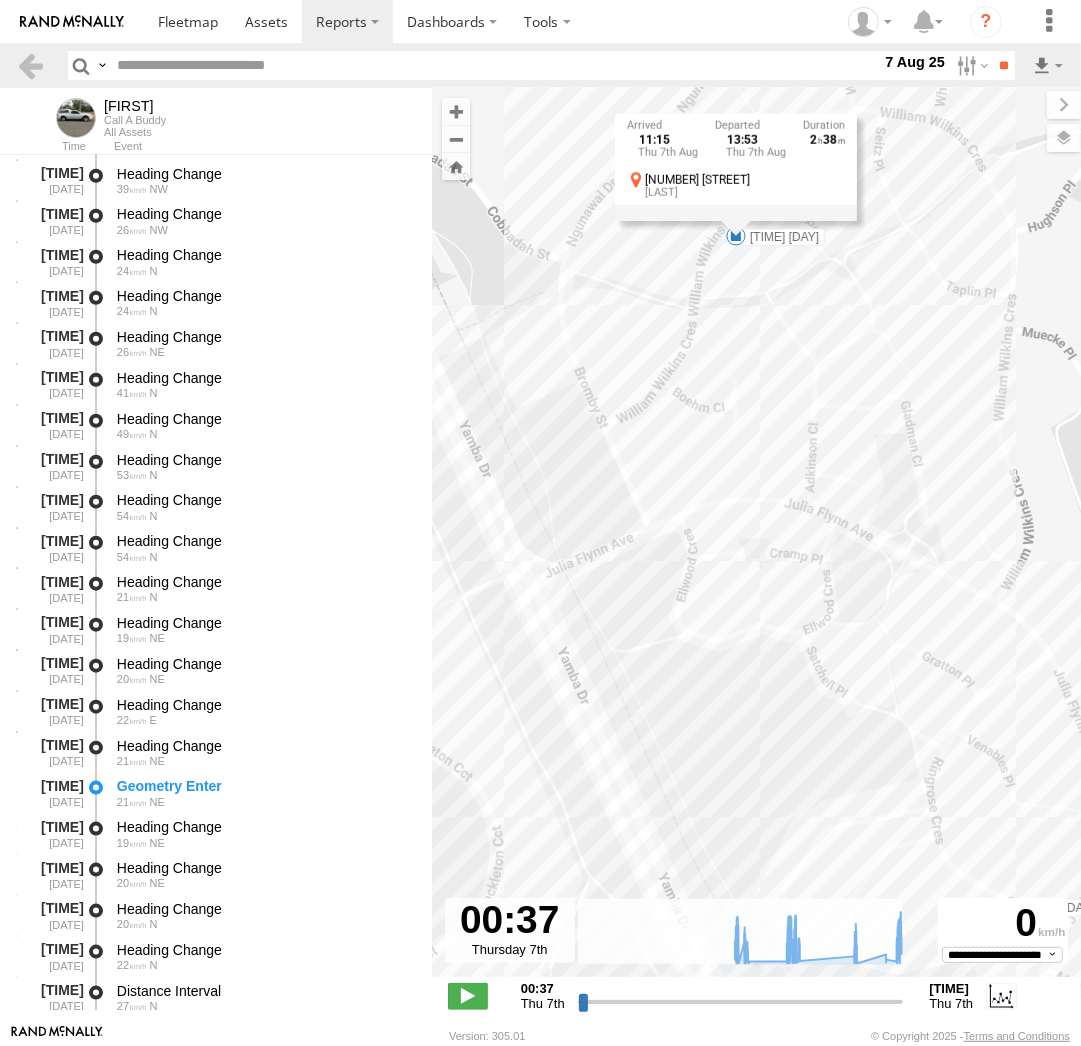 scroll, scrollTop: 17809, scrollLeft: 0, axis: vertical 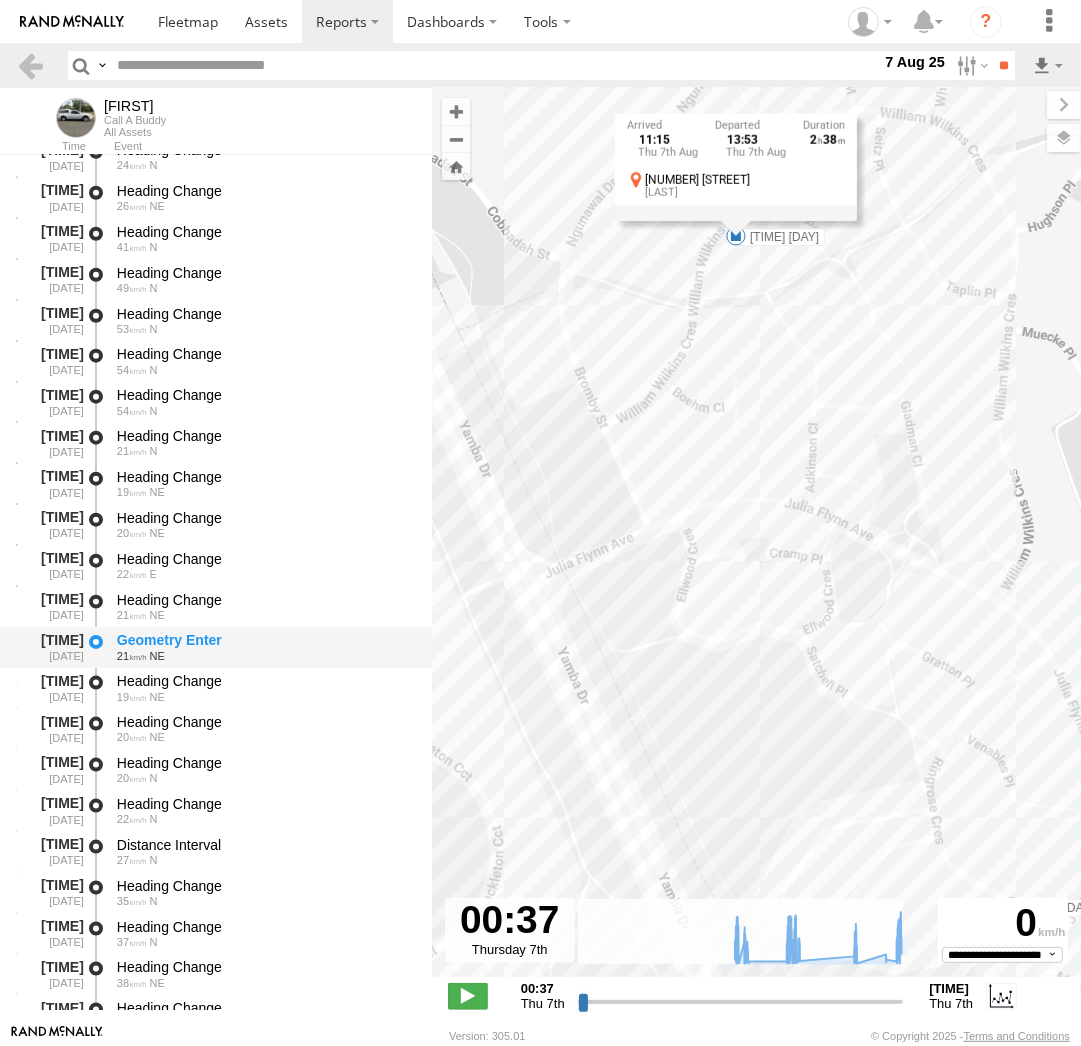 click on "21
NE" at bounding box center (265, 656) 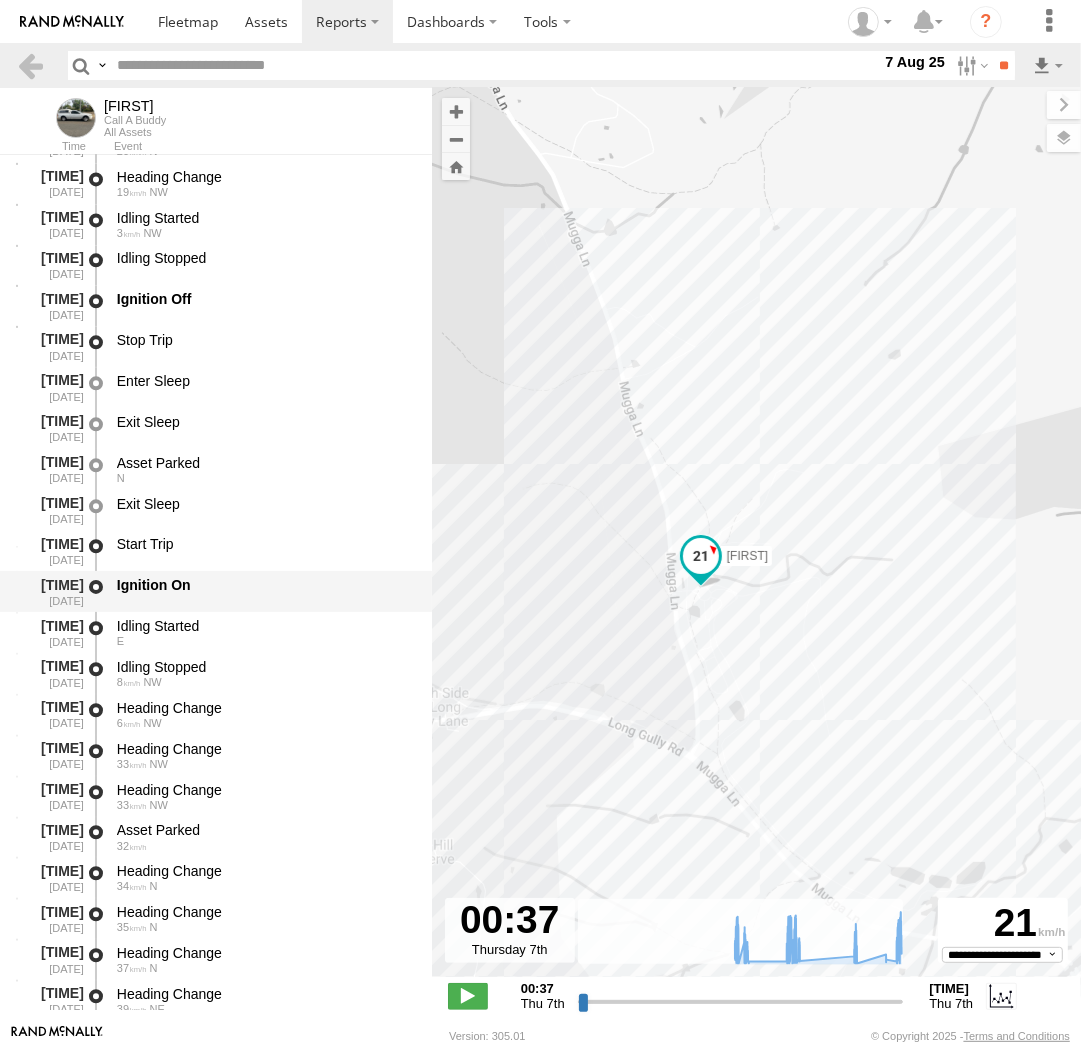 scroll, scrollTop: 24969, scrollLeft: 0, axis: vertical 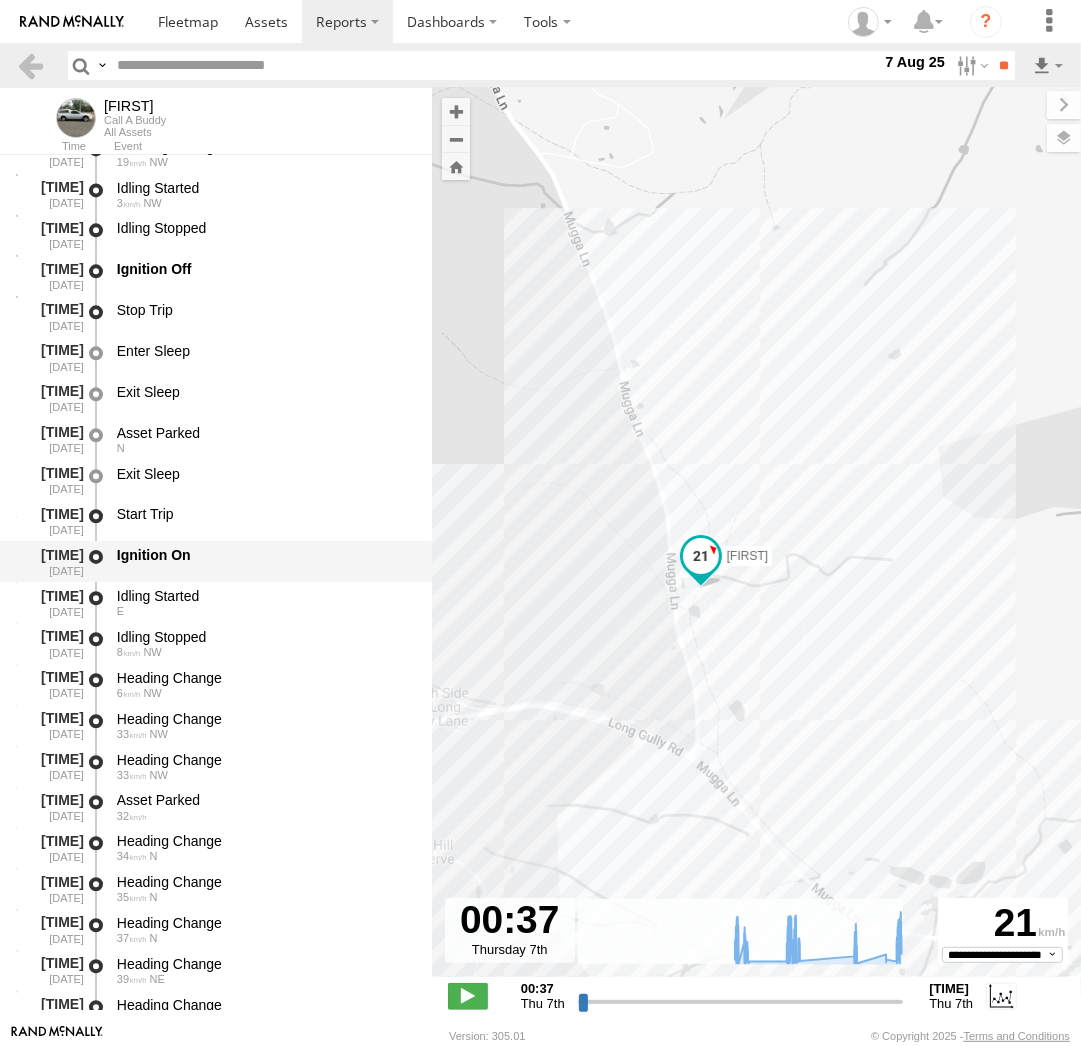 click on "Ignition On" at bounding box center [265, 561] 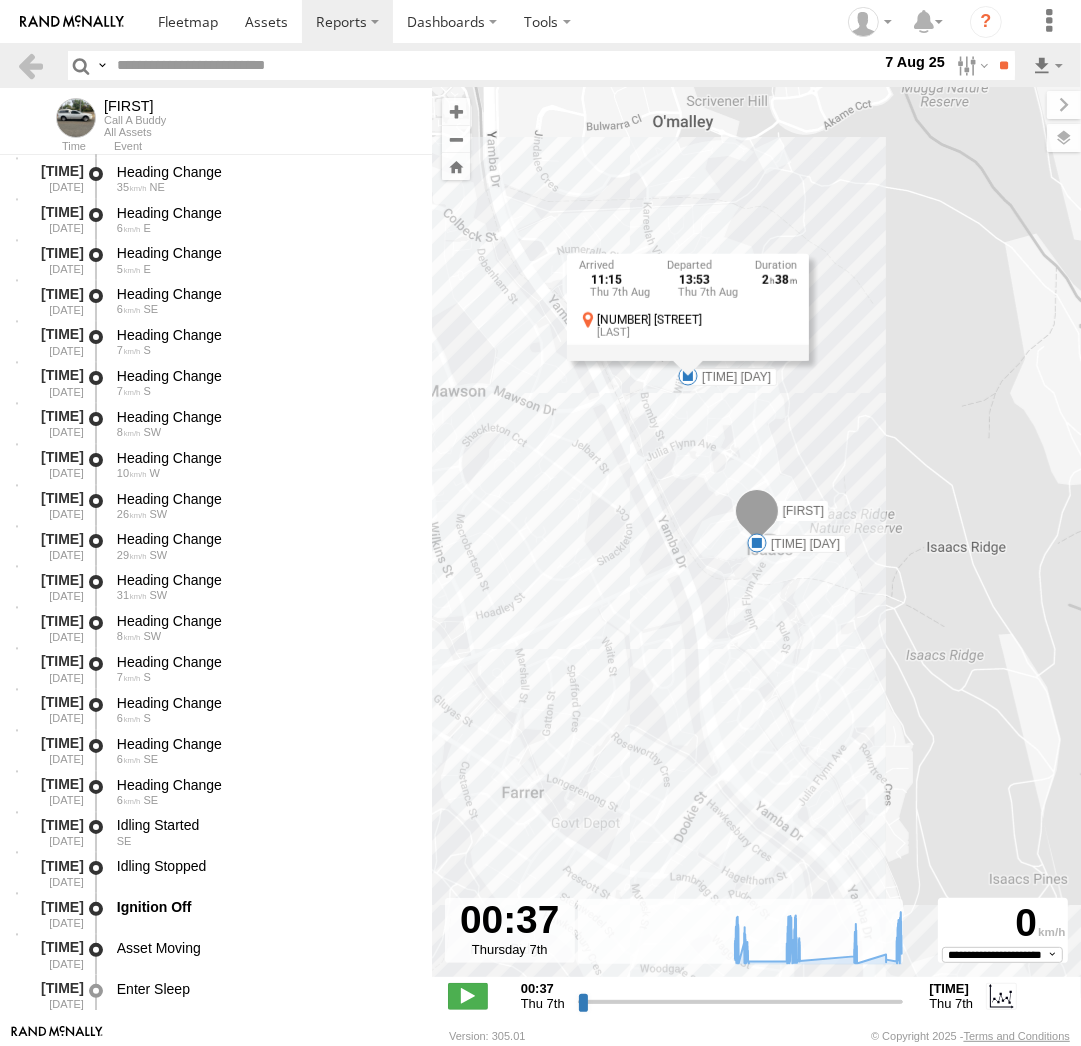 scroll, scrollTop: 27264, scrollLeft: 0, axis: vertical 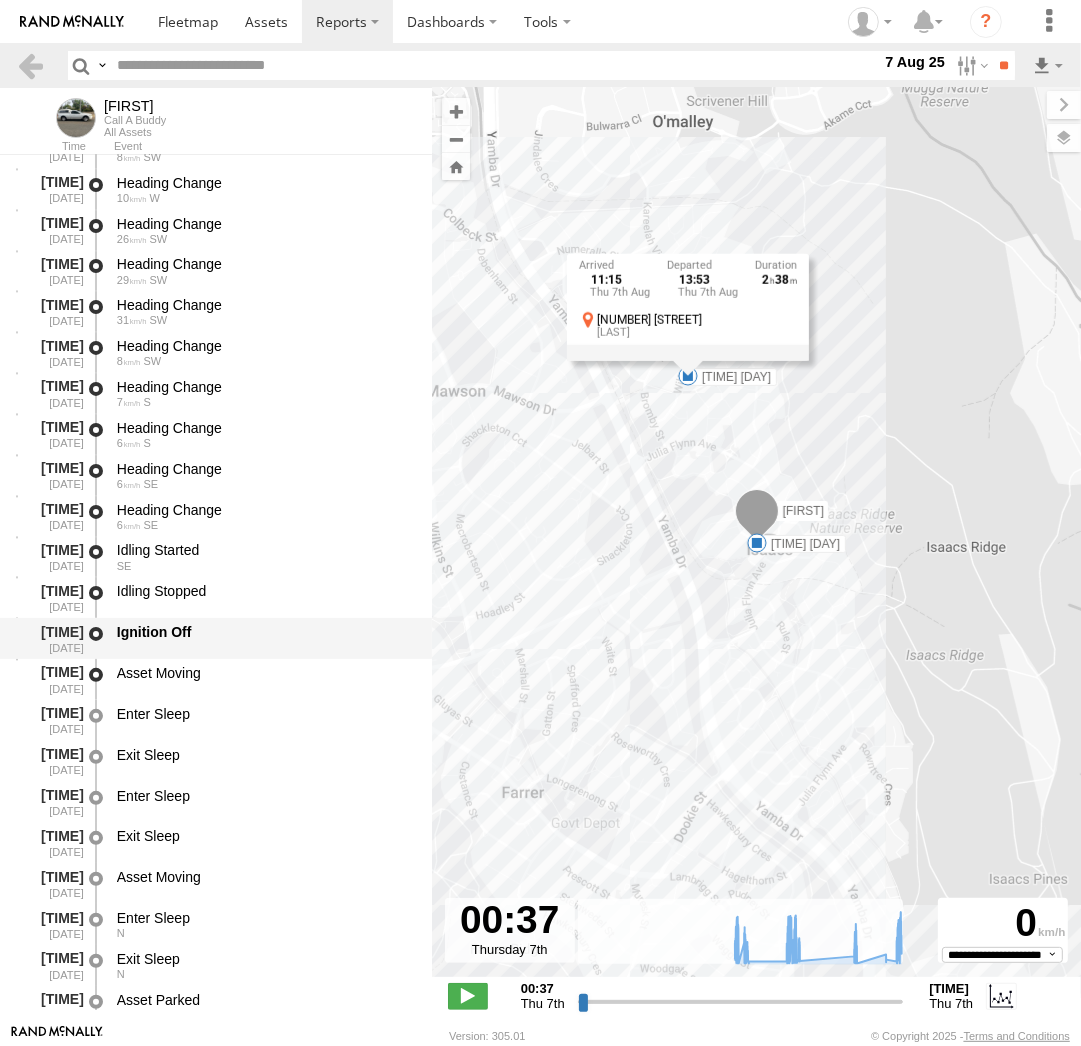 click on "Ignition Off" at bounding box center (265, 632) 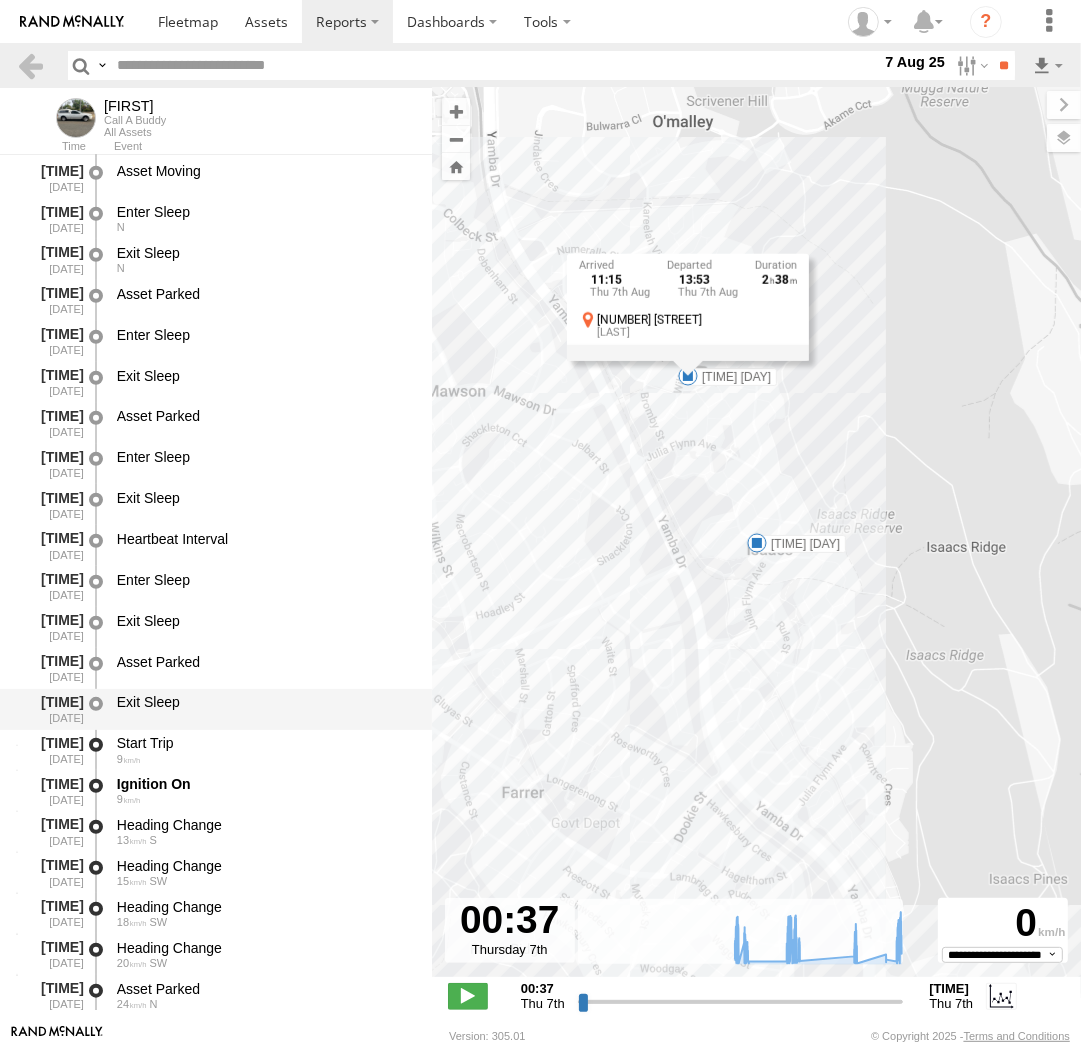 scroll, scrollTop: 27999, scrollLeft: 0, axis: vertical 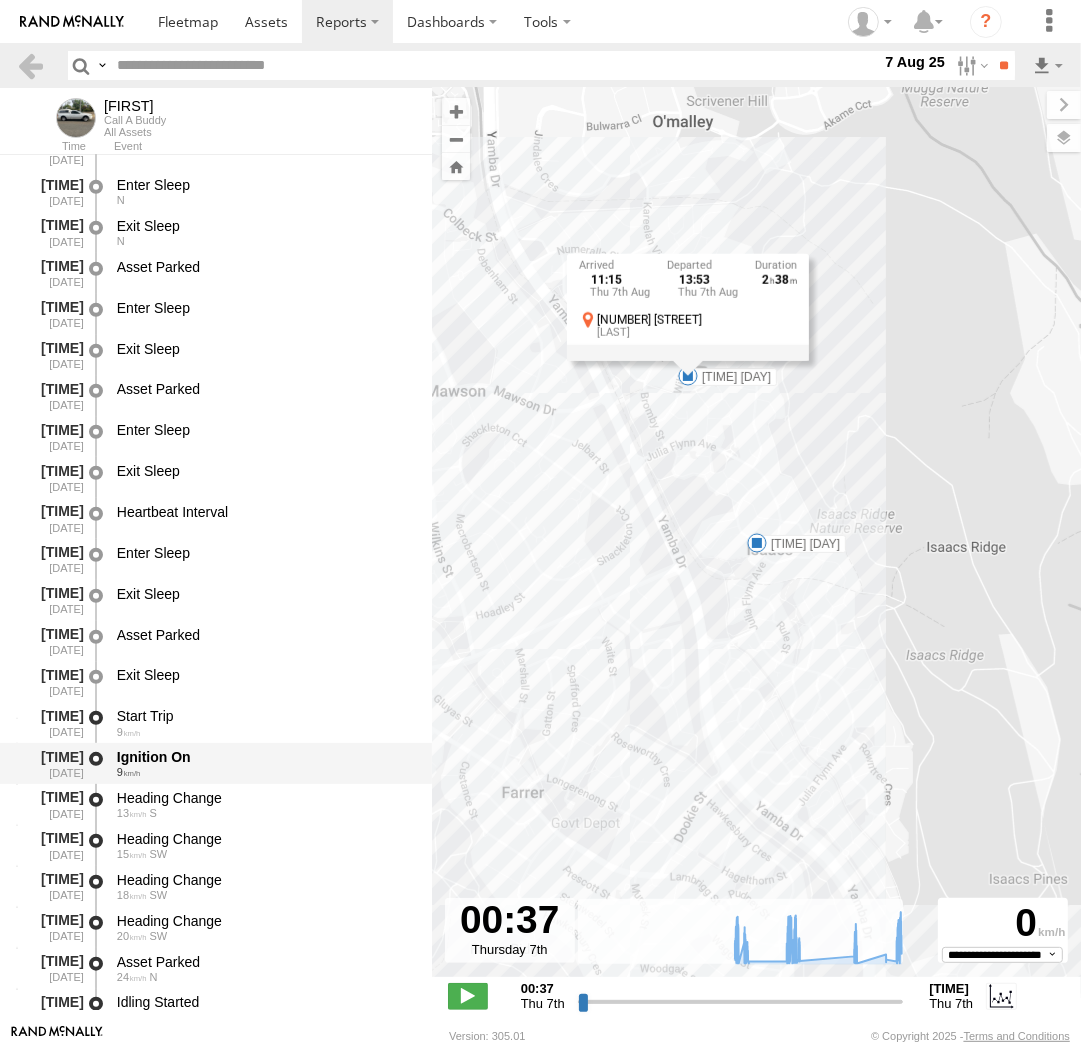 click on "Ignition On" at bounding box center (265, 757) 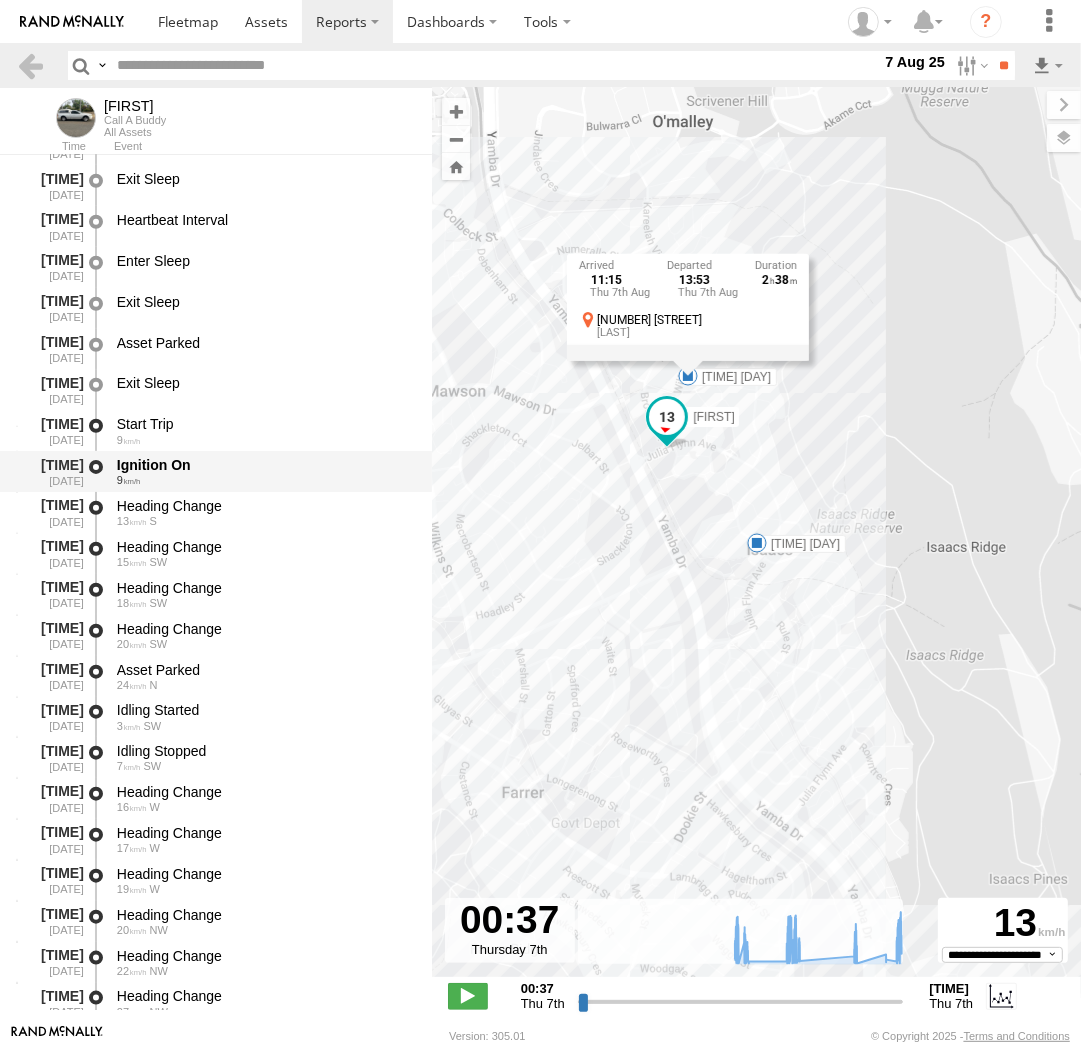 scroll, scrollTop: 28366, scrollLeft: 0, axis: vertical 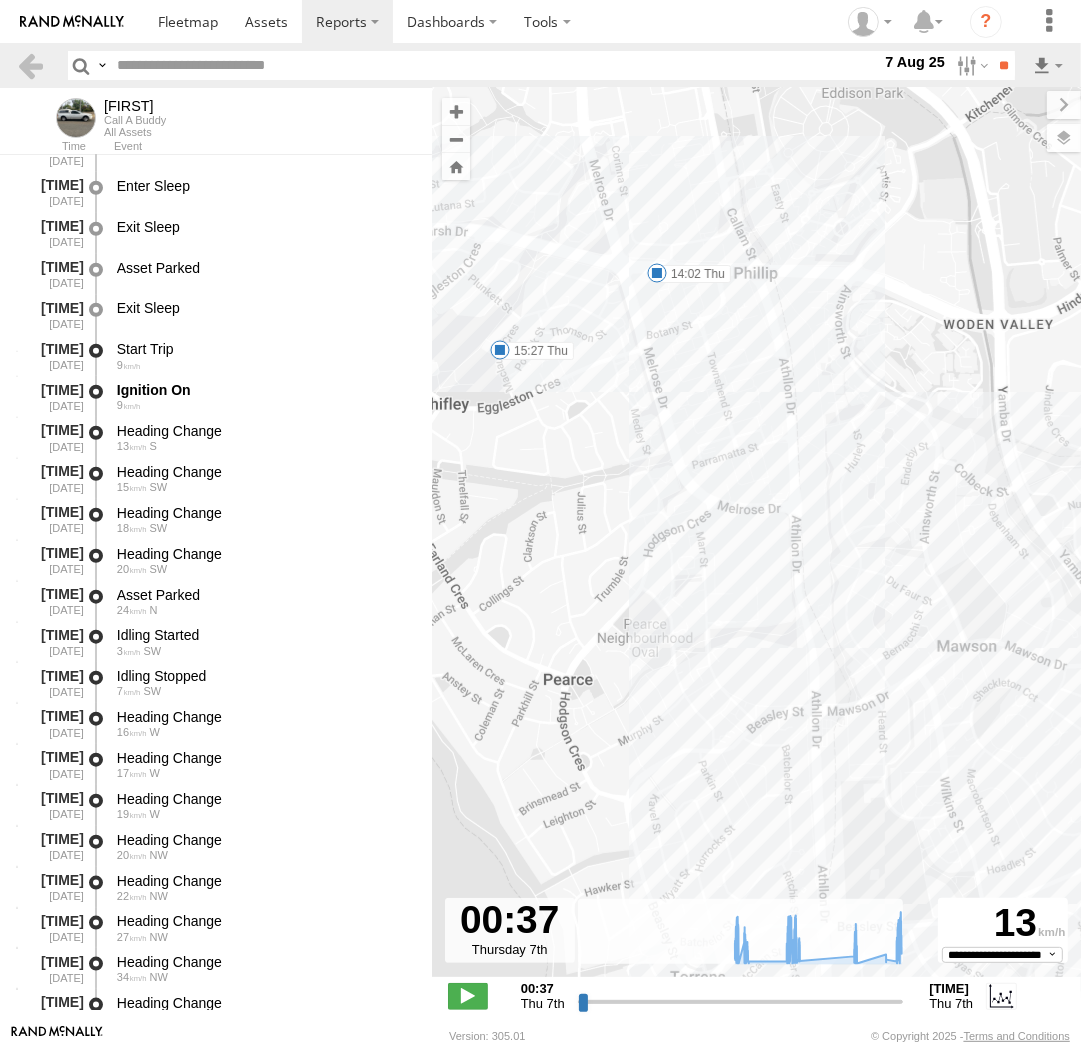 click at bounding box center (657, 273) 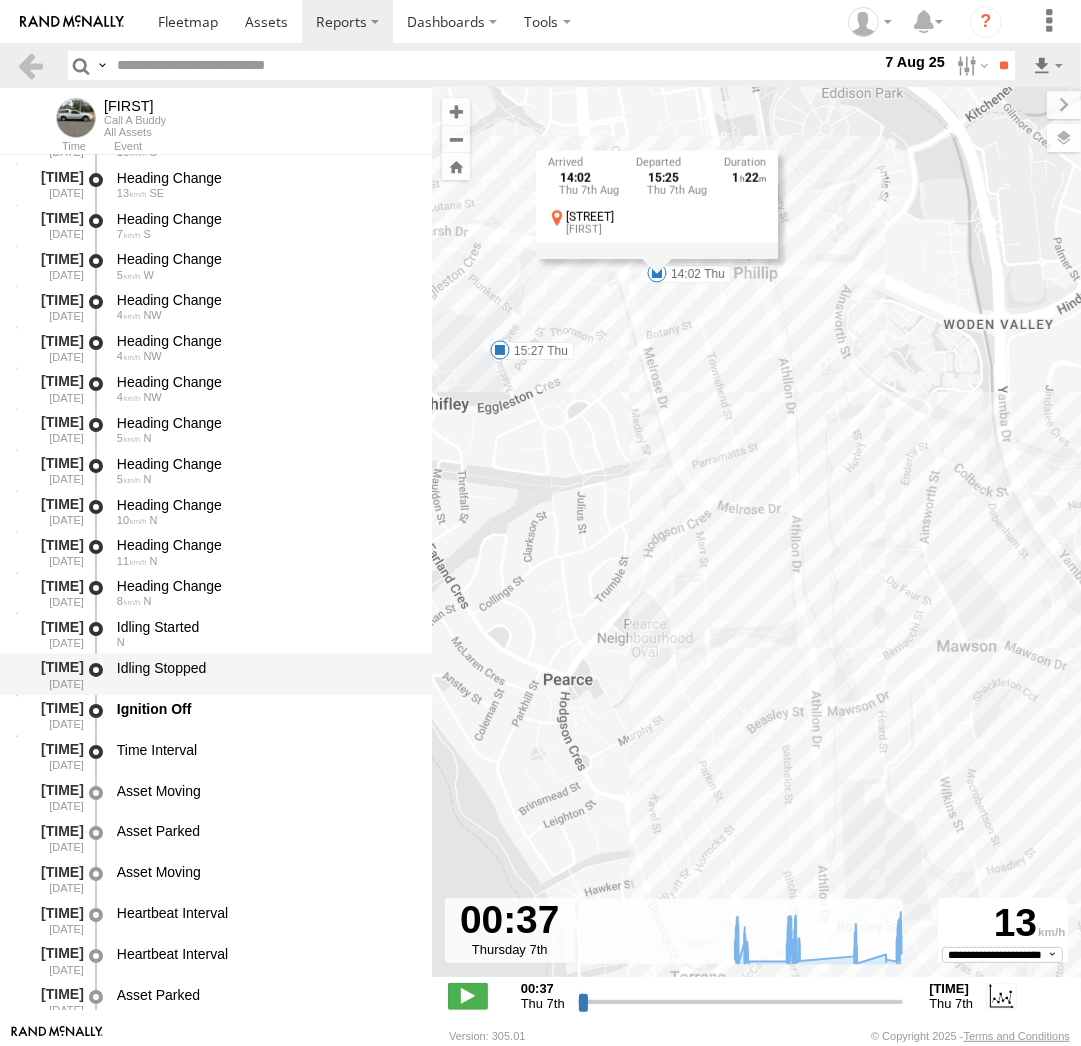 scroll, scrollTop: 32038, scrollLeft: 0, axis: vertical 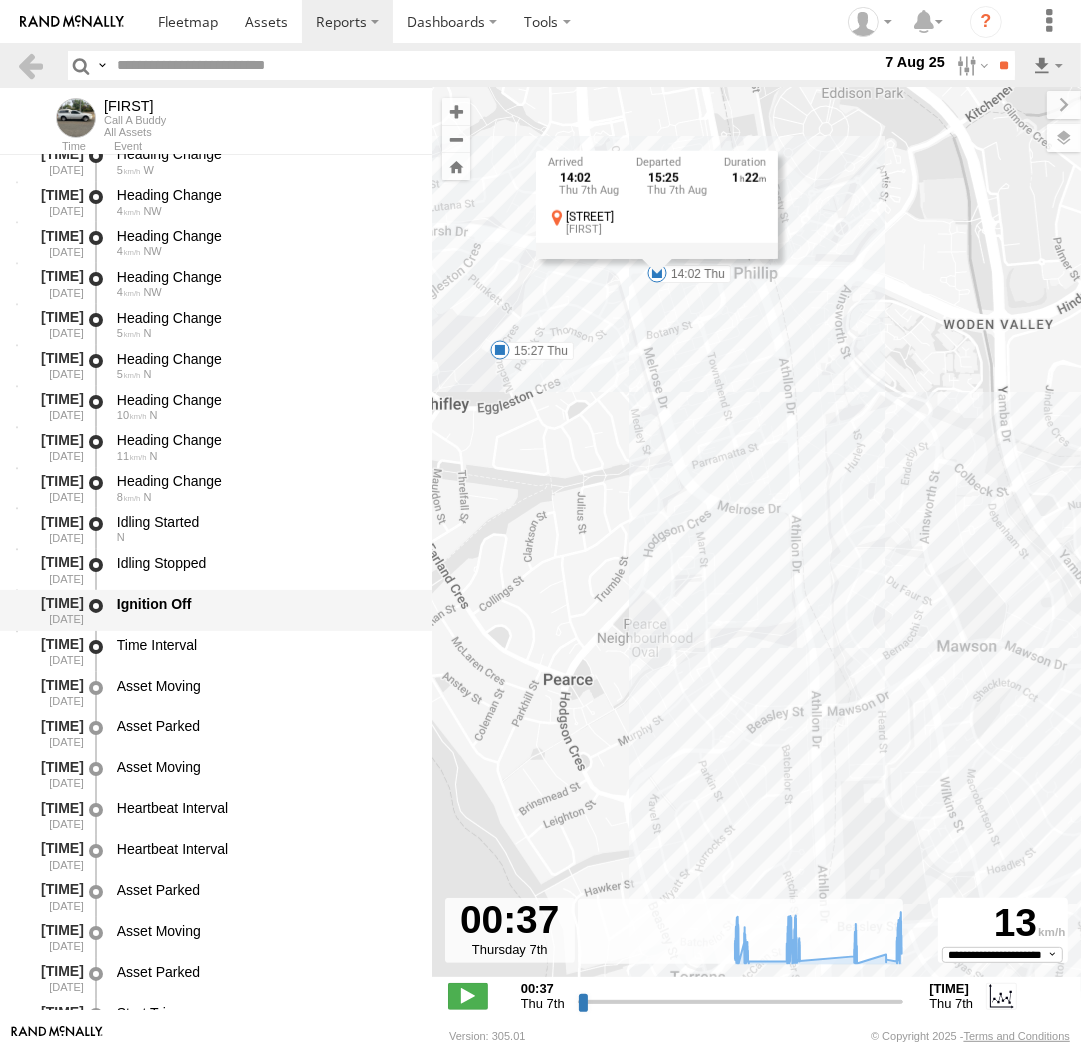 click on "Ignition Off" at bounding box center [265, 604] 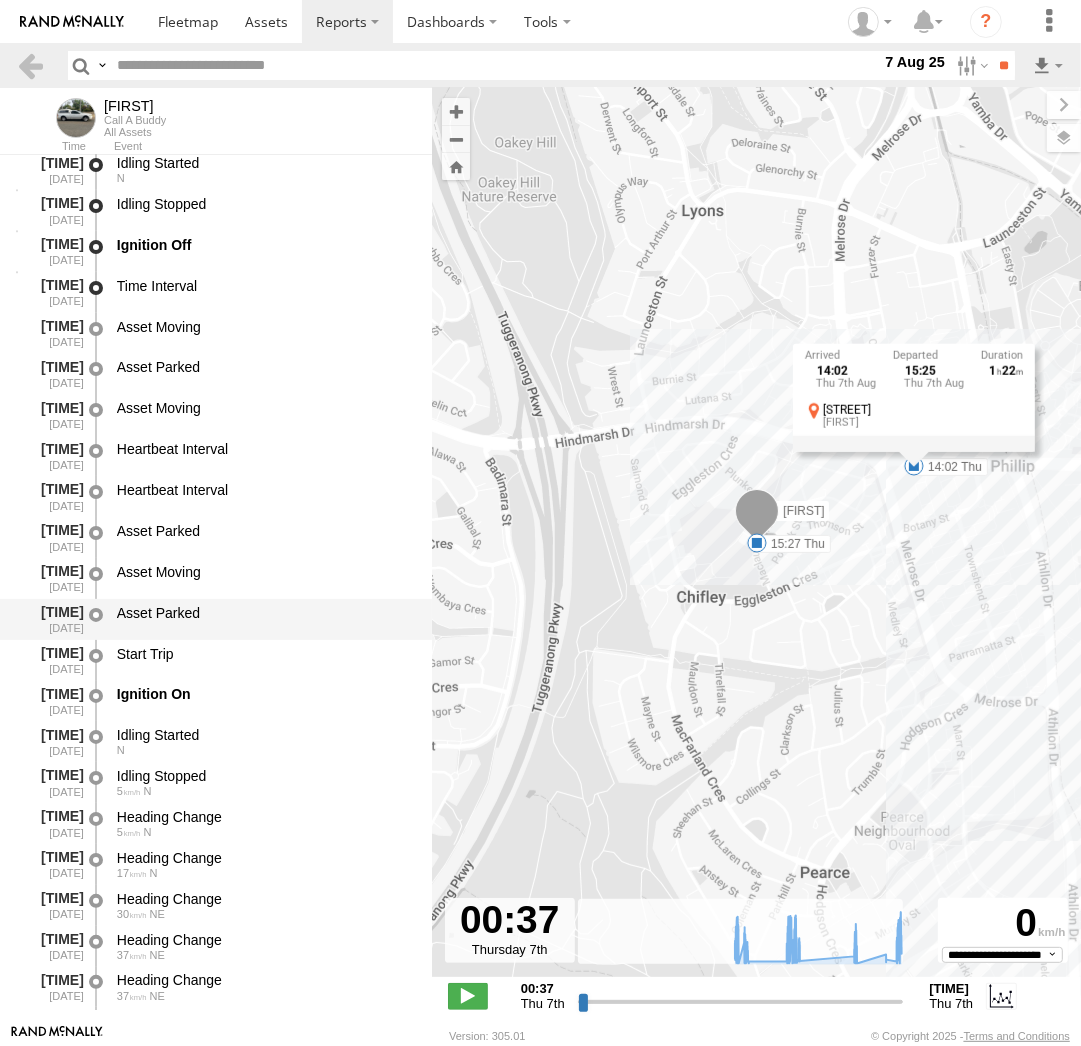 scroll, scrollTop: 32497, scrollLeft: 0, axis: vertical 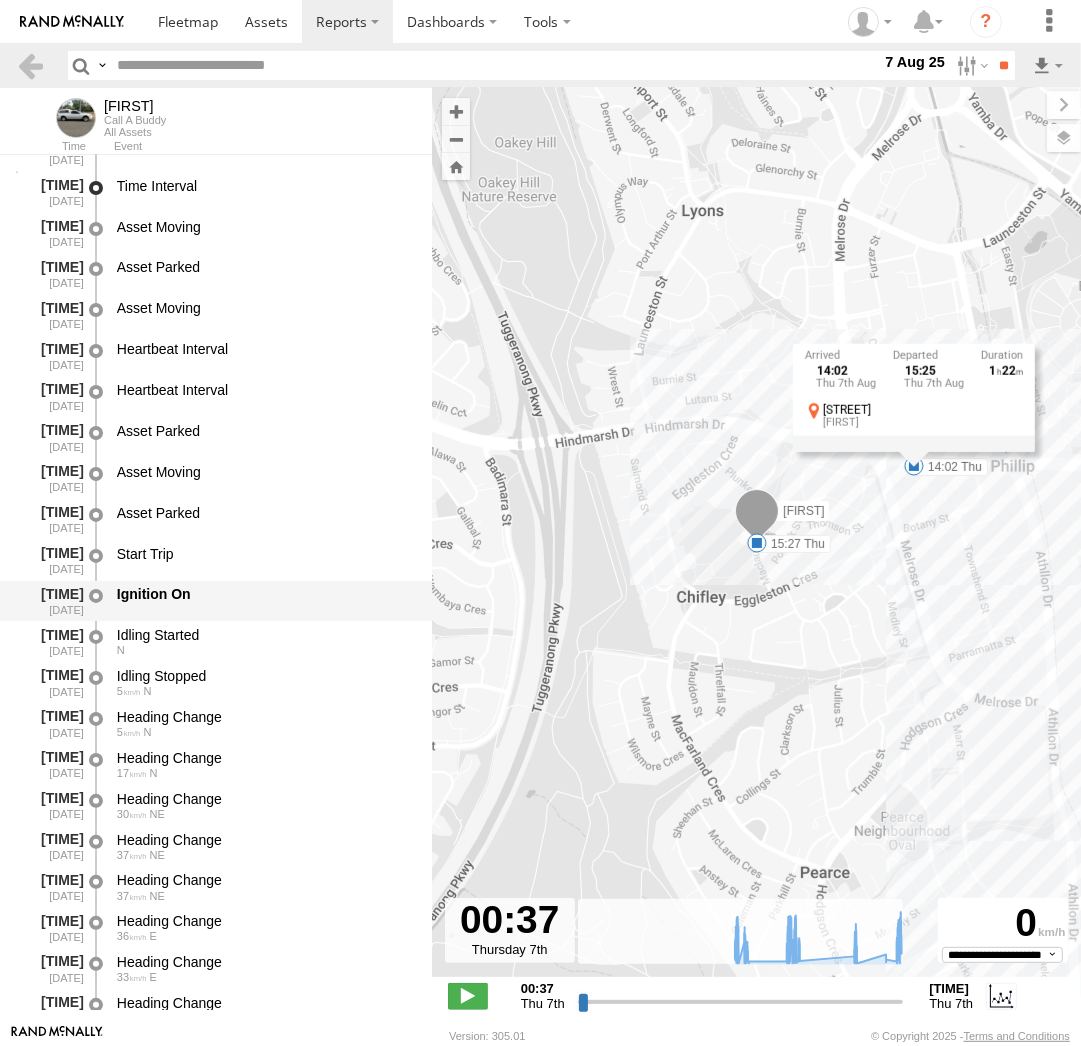 click on "Ignition On" at bounding box center (265, 601) 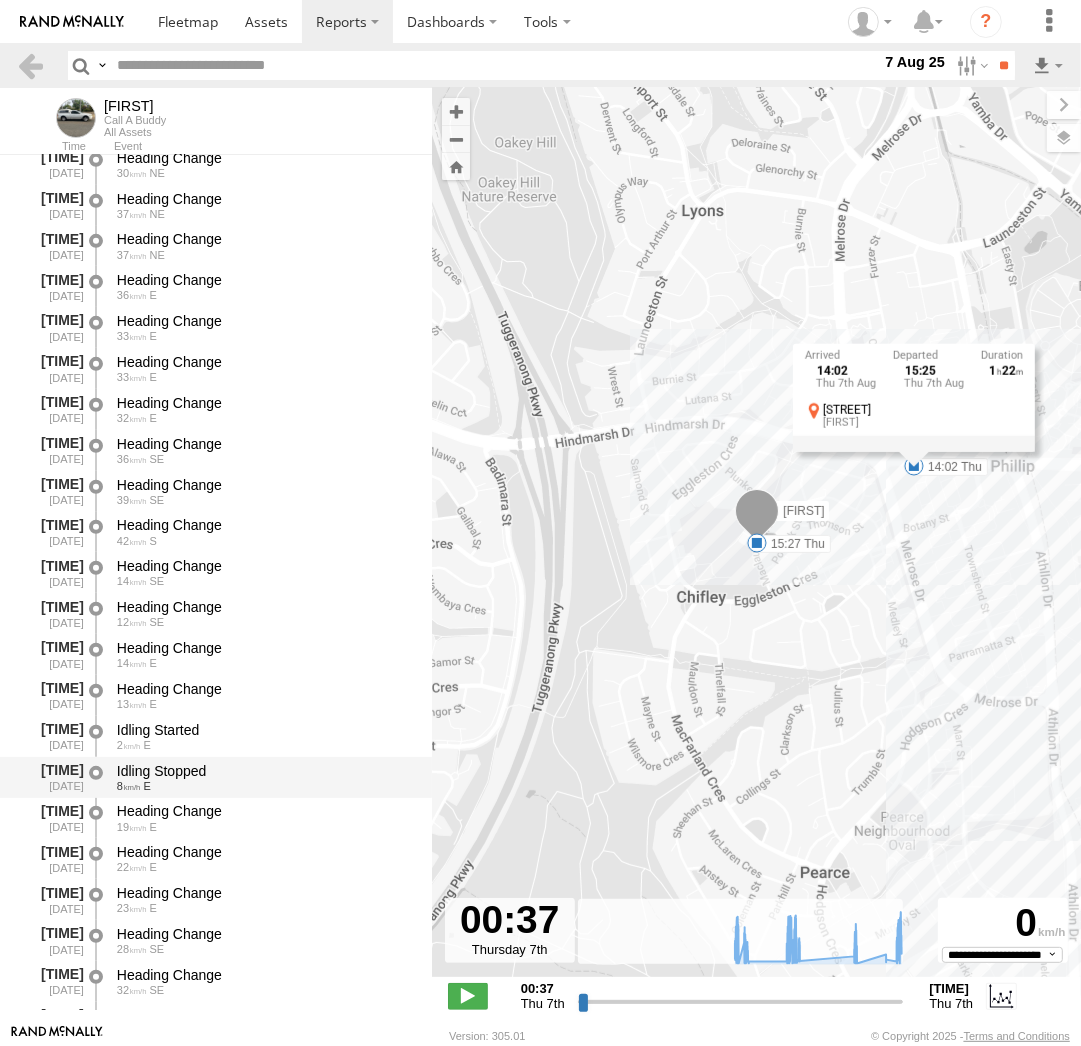 scroll, scrollTop: 33139, scrollLeft: 0, axis: vertical 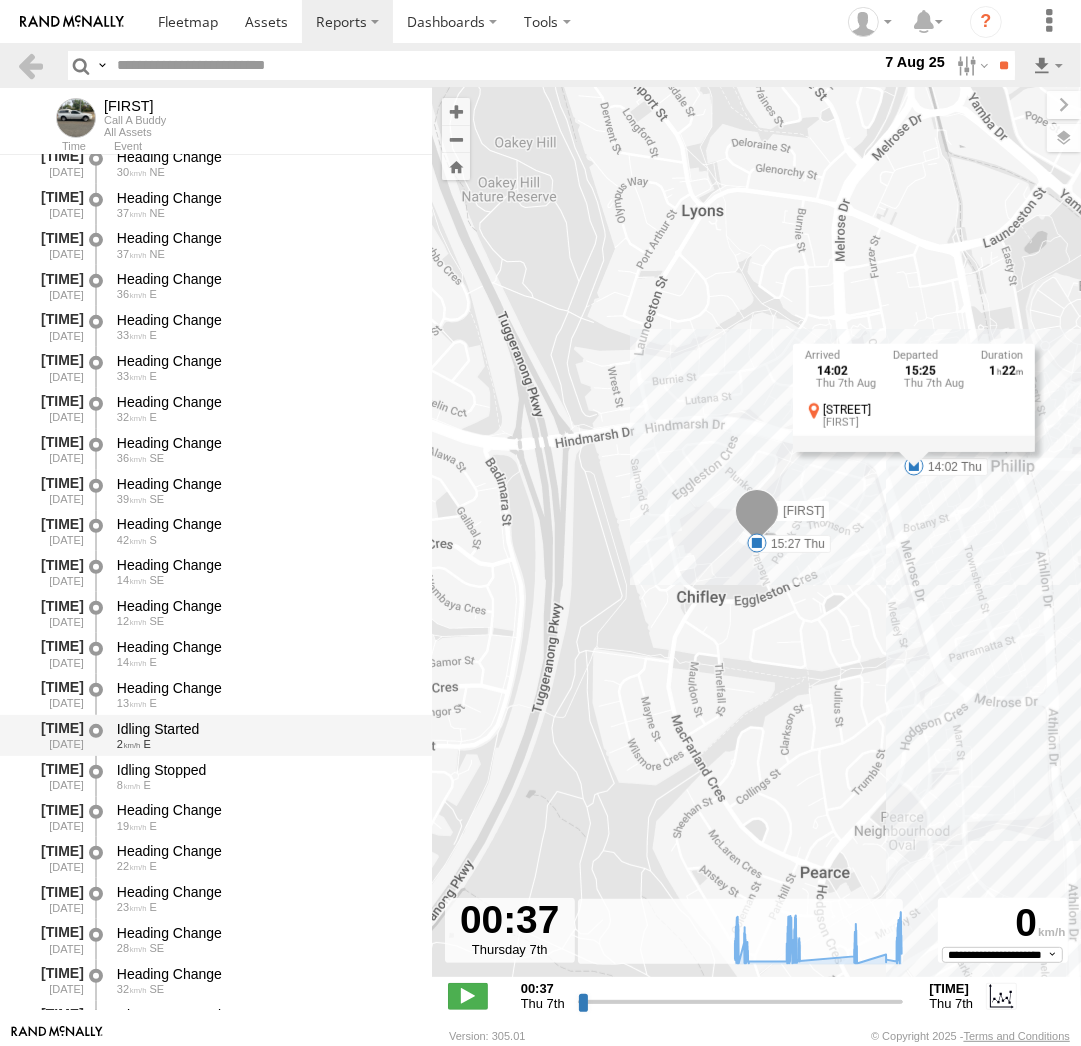 click on "Idling Started" at bounding box center [265, 729] 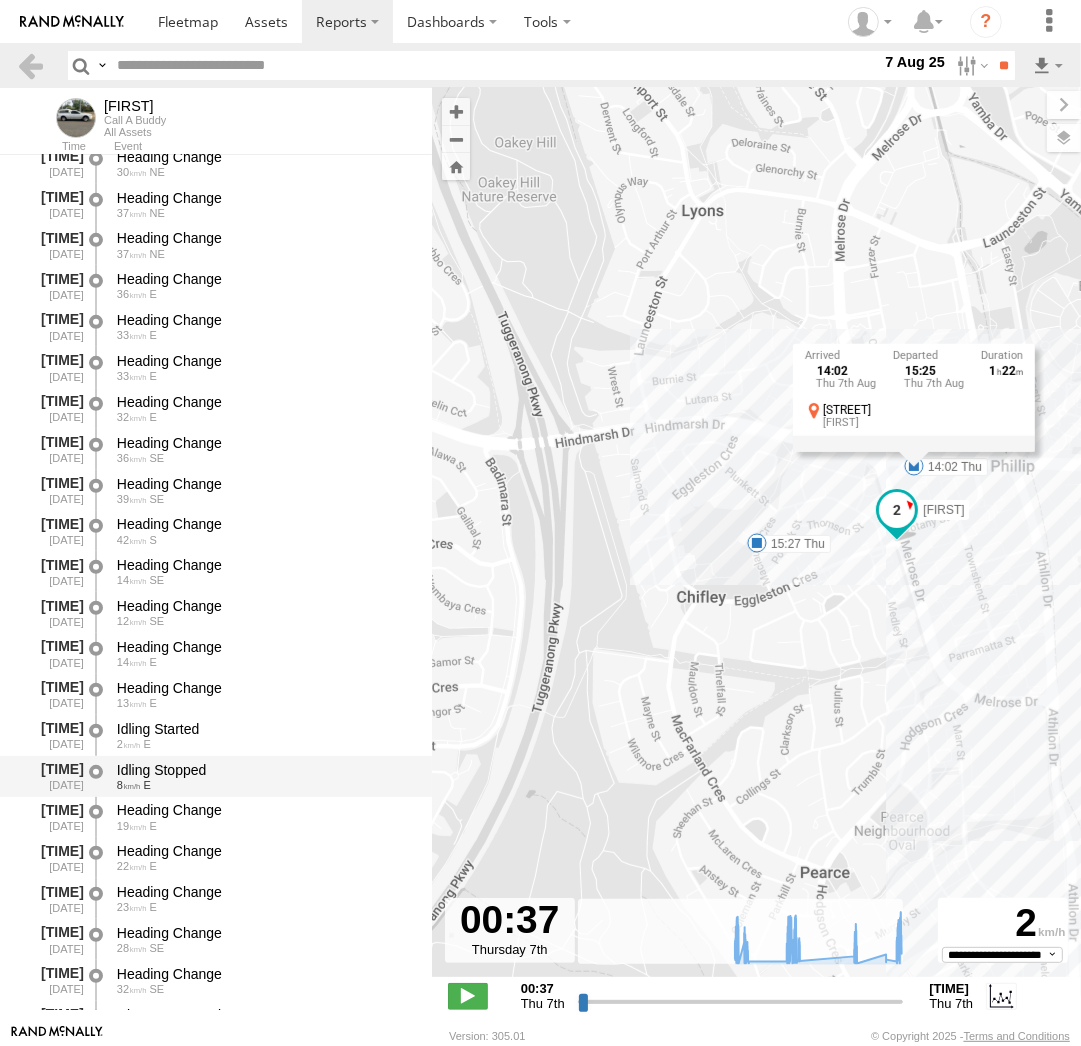 click on "Idling Stopped" at bounding box center [265, 770] 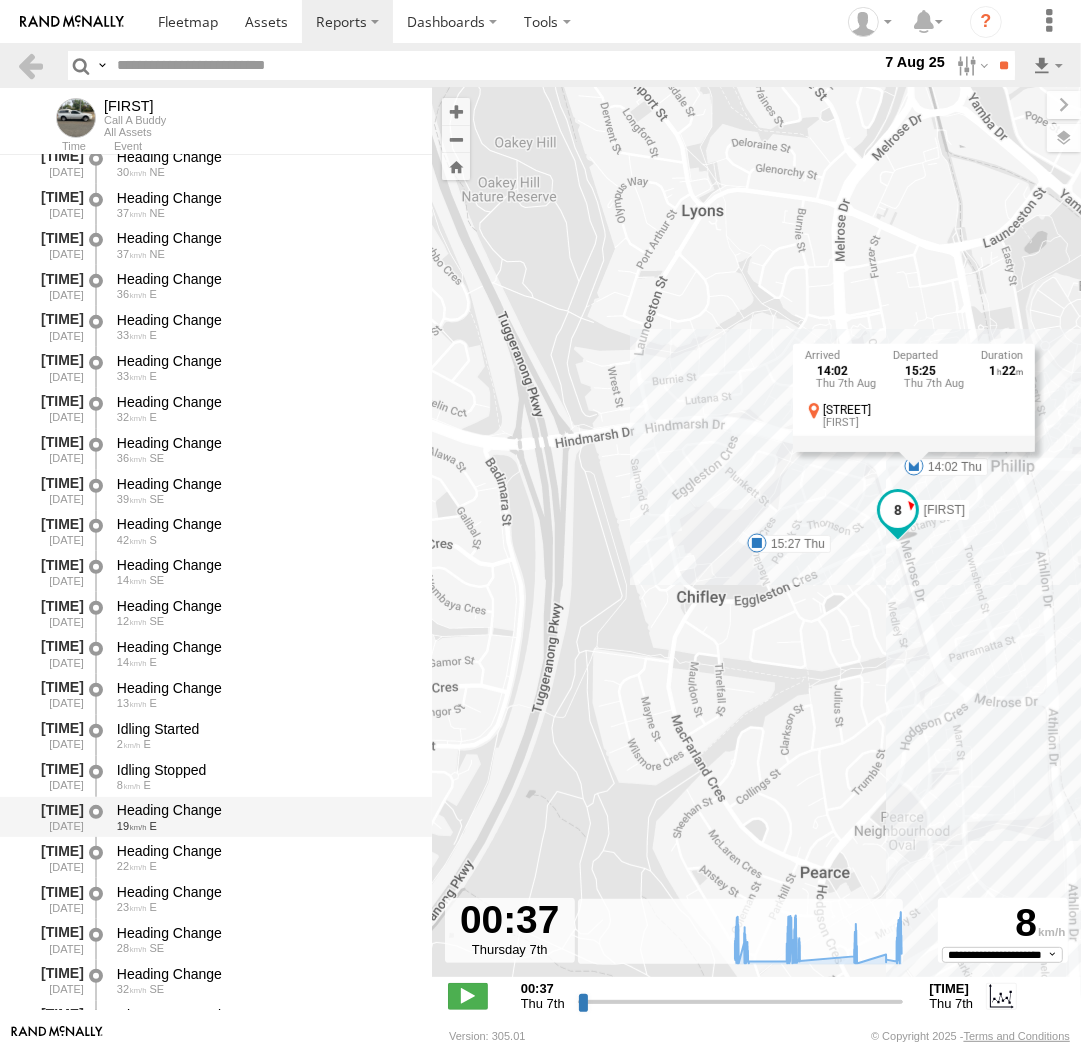click on "Heading Change" at bounding box center (265, 810) 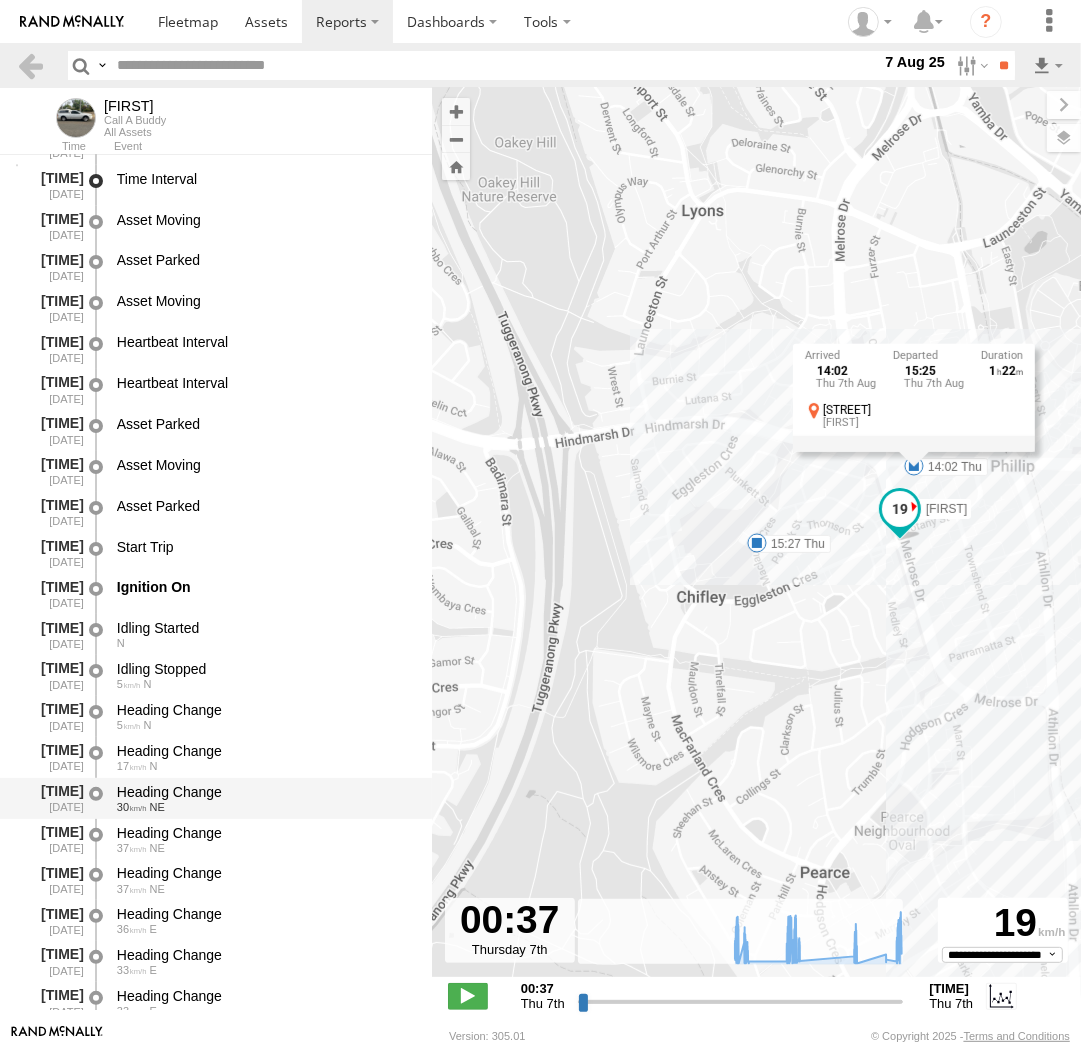 scroll, scrollTop: 32405, scrollLeft: 0, axis: vertical 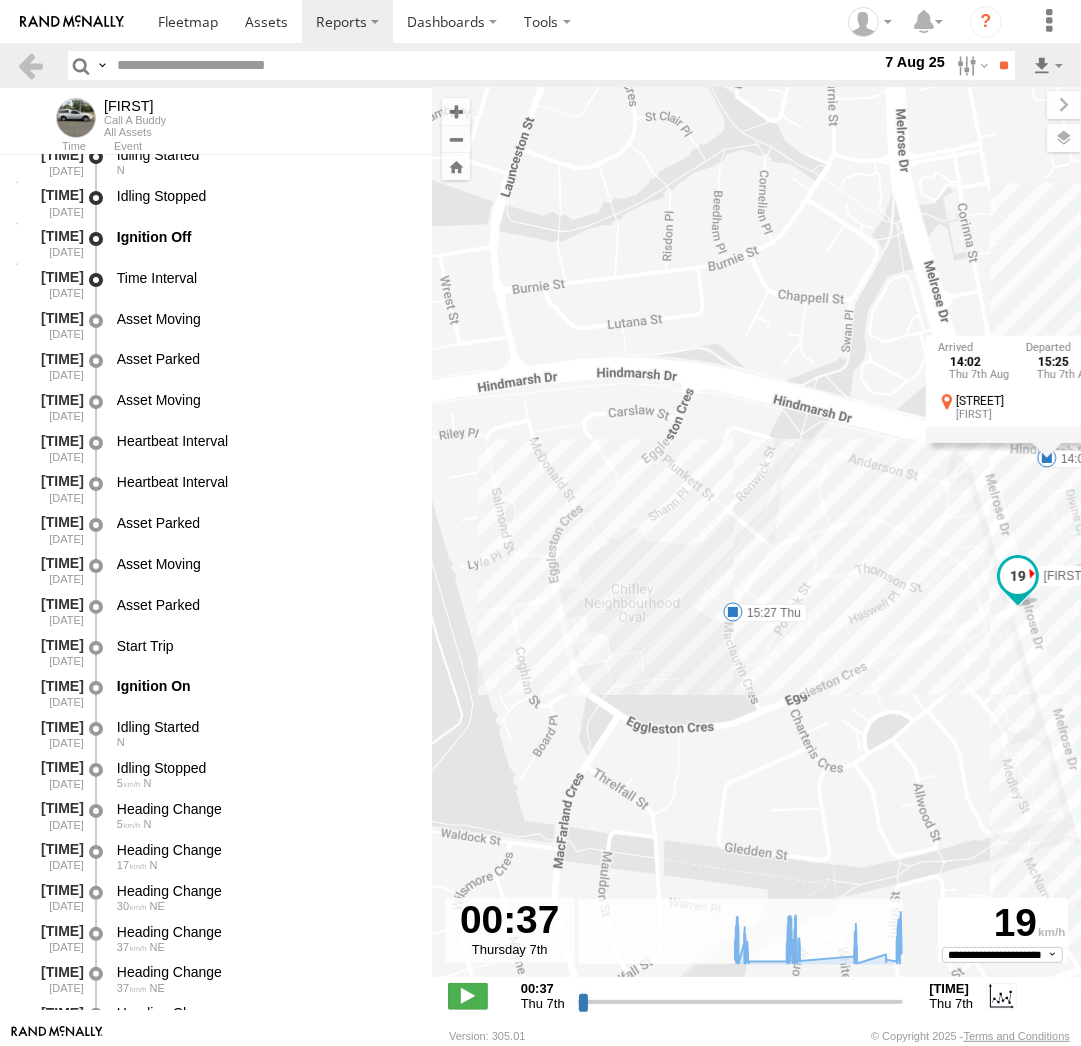 click at bounding box center (733, 612) 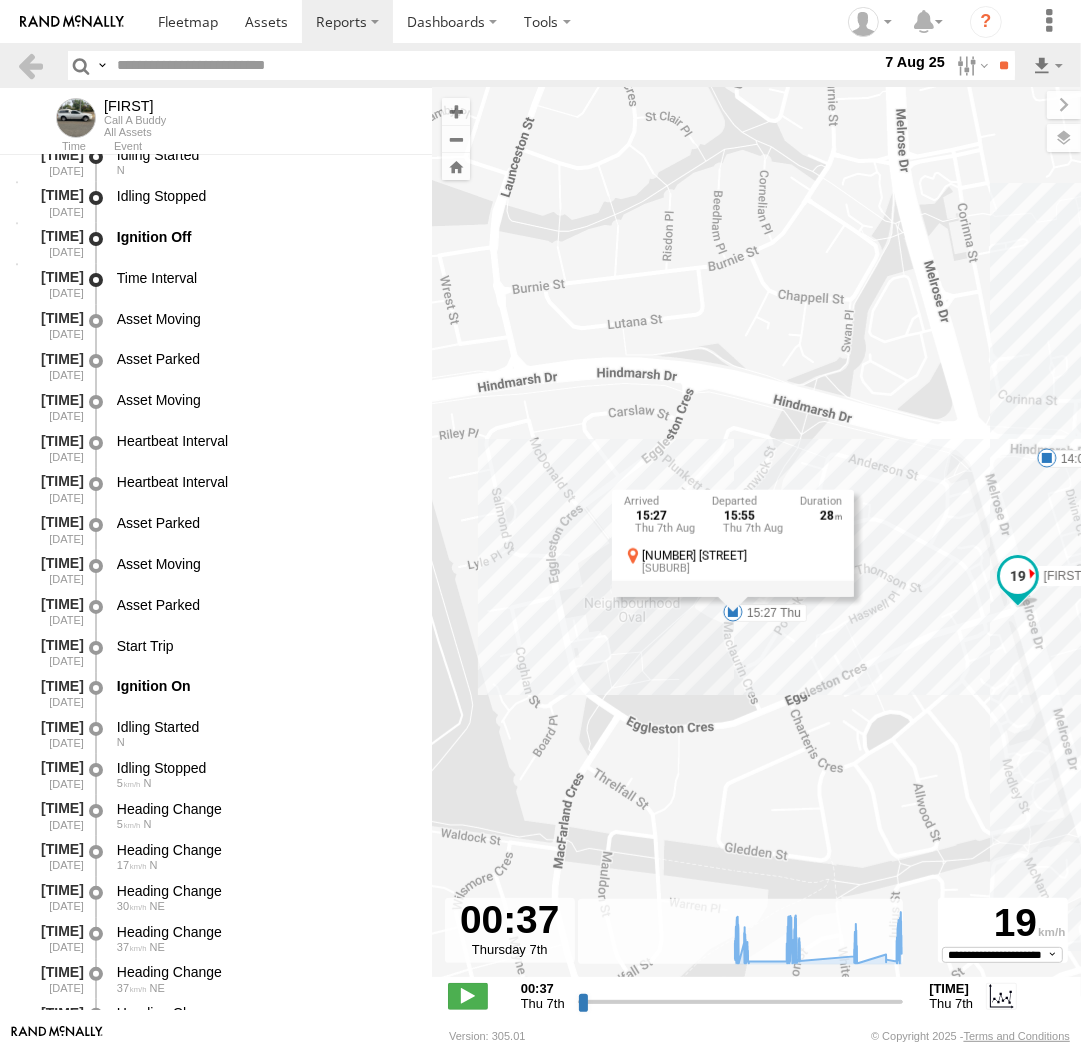 click on "15:27 Thu 7th Aug 15:55 Thu 7th Aug 28 55 Maclaurin Cres Chifley" at bounding box center (732, 543) 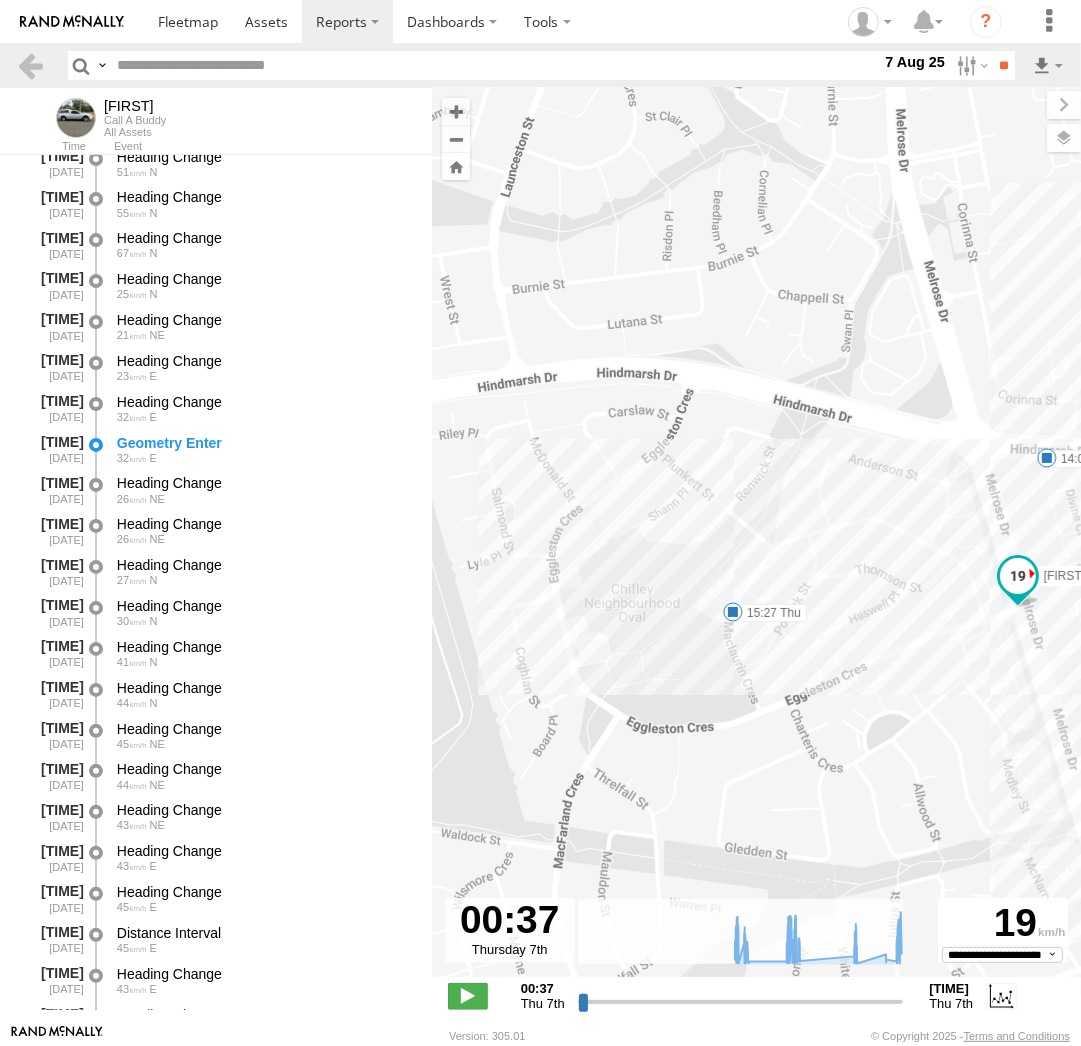 scroll, scrollTop: 37872, scrollLeft: 0, axis: vertical 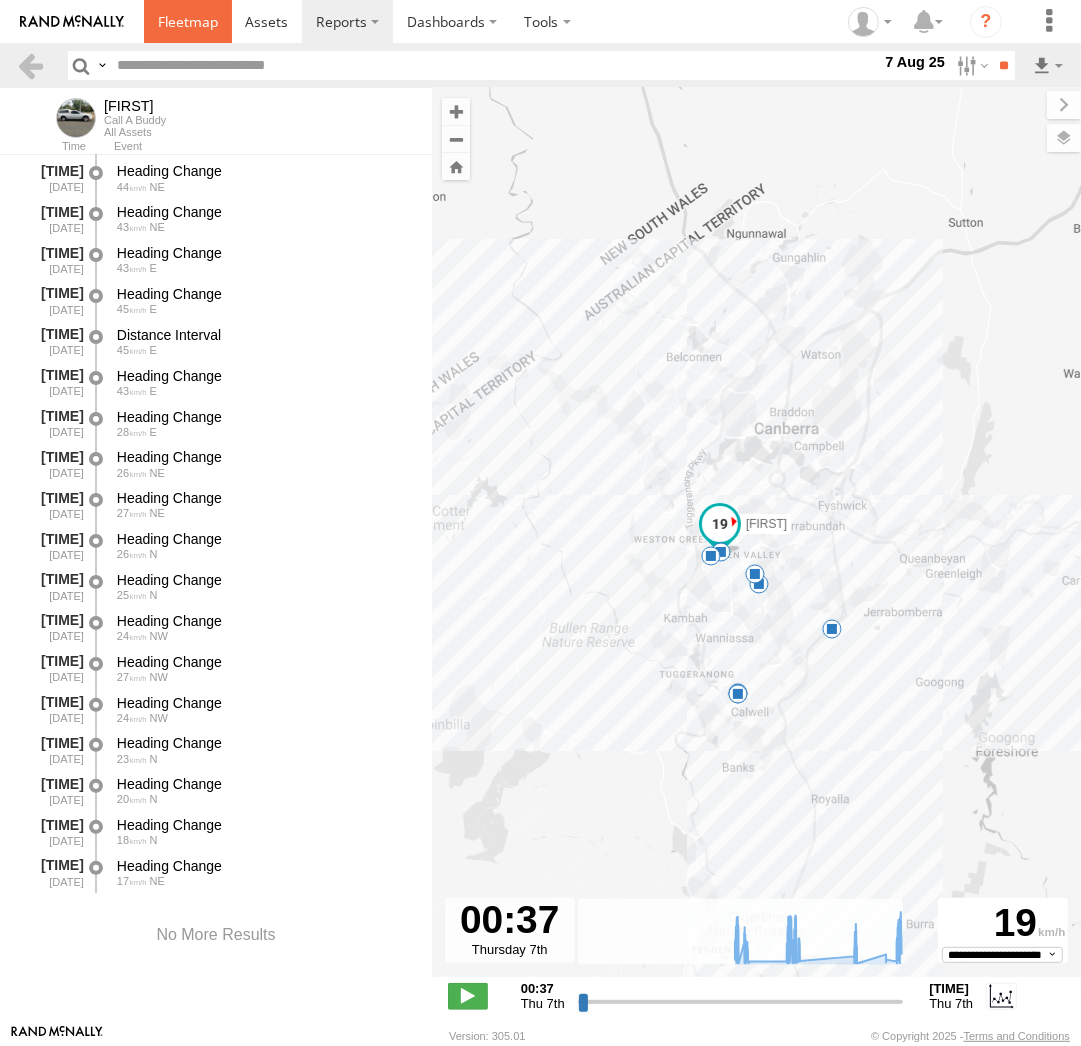 click at bounding box center (188, 21) 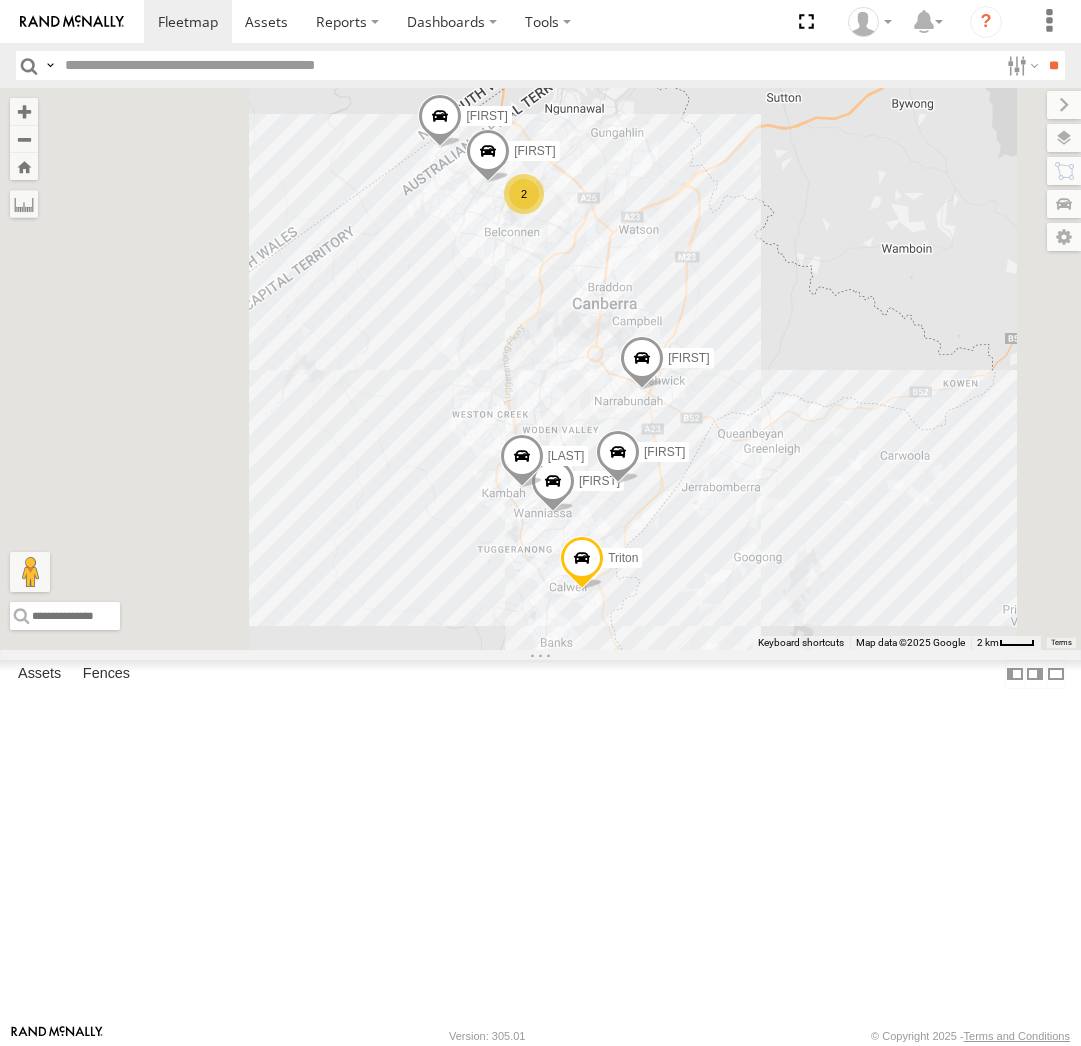 scroll, scrollTop: 0, scrollLeft: 0, axis: both 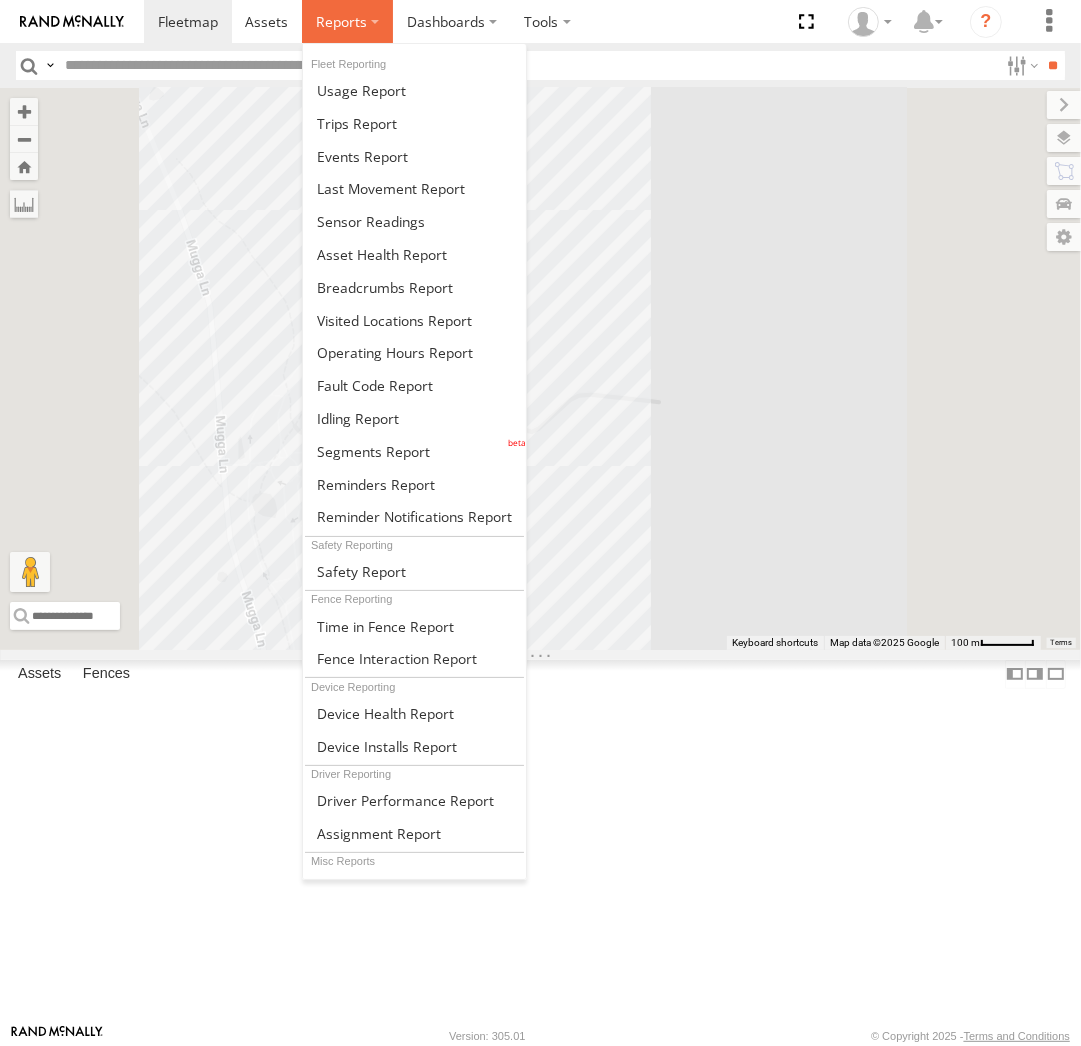 click at bounding box center (341, 21) 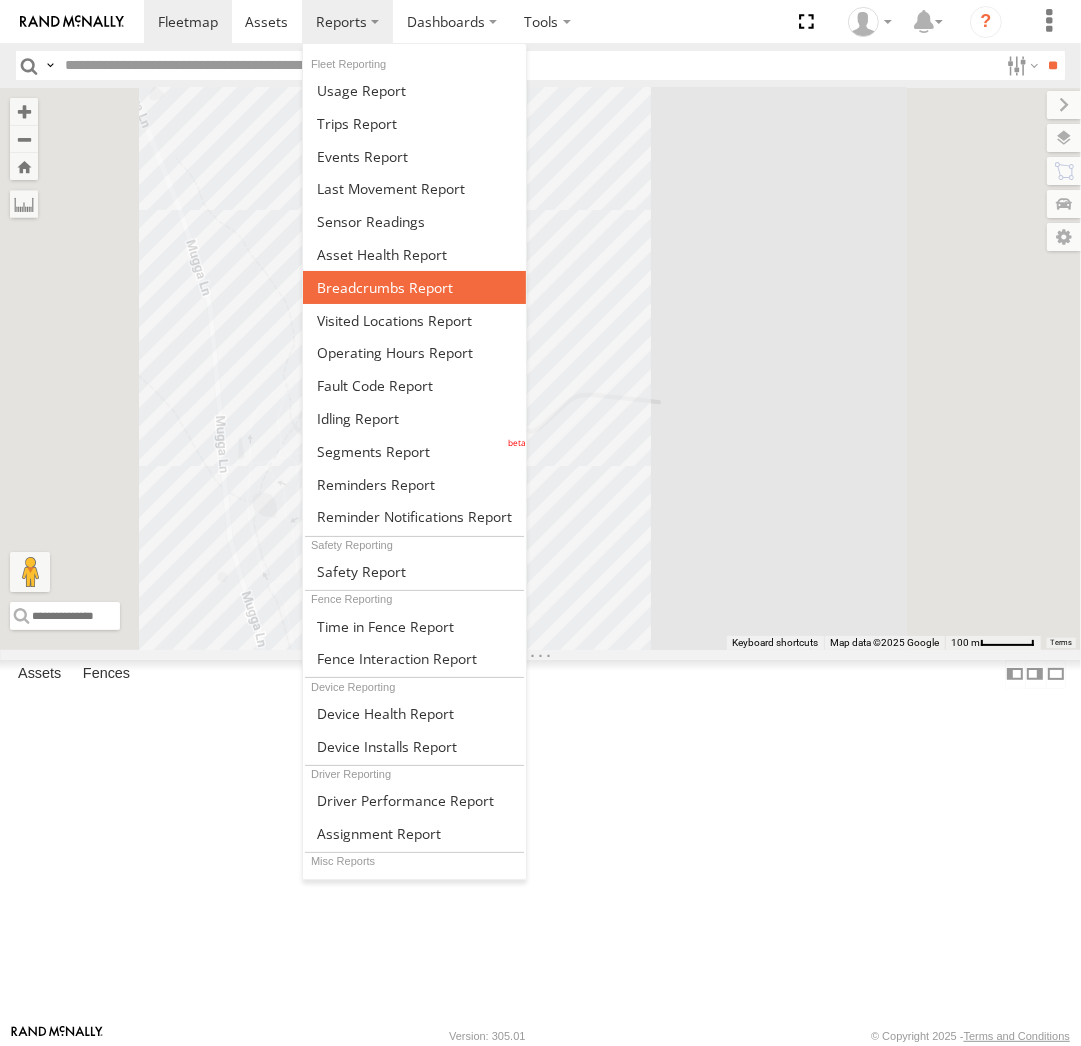 click at bounding box center (385, 287) 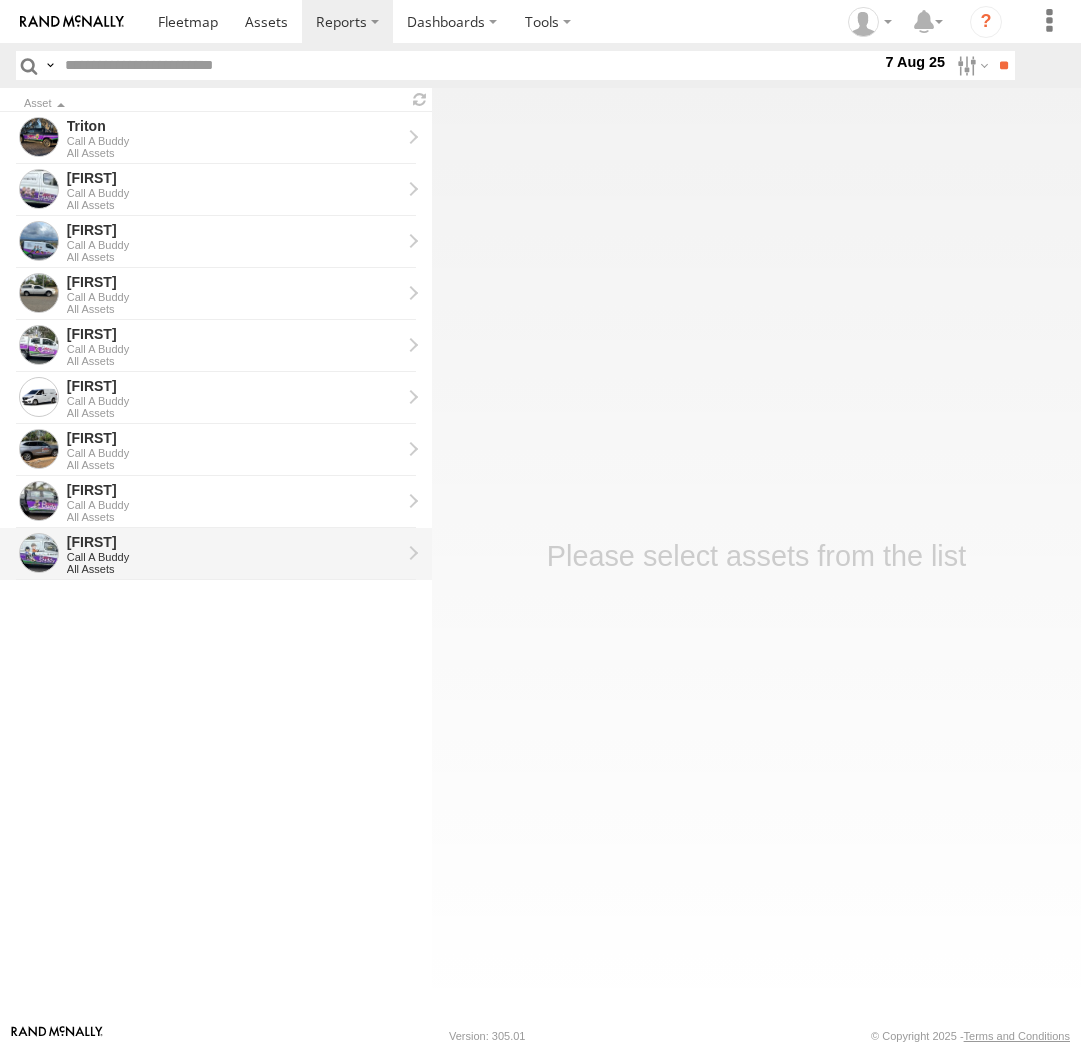 scroll, scrollTop: 0, scrollLeft: 0, axis: both 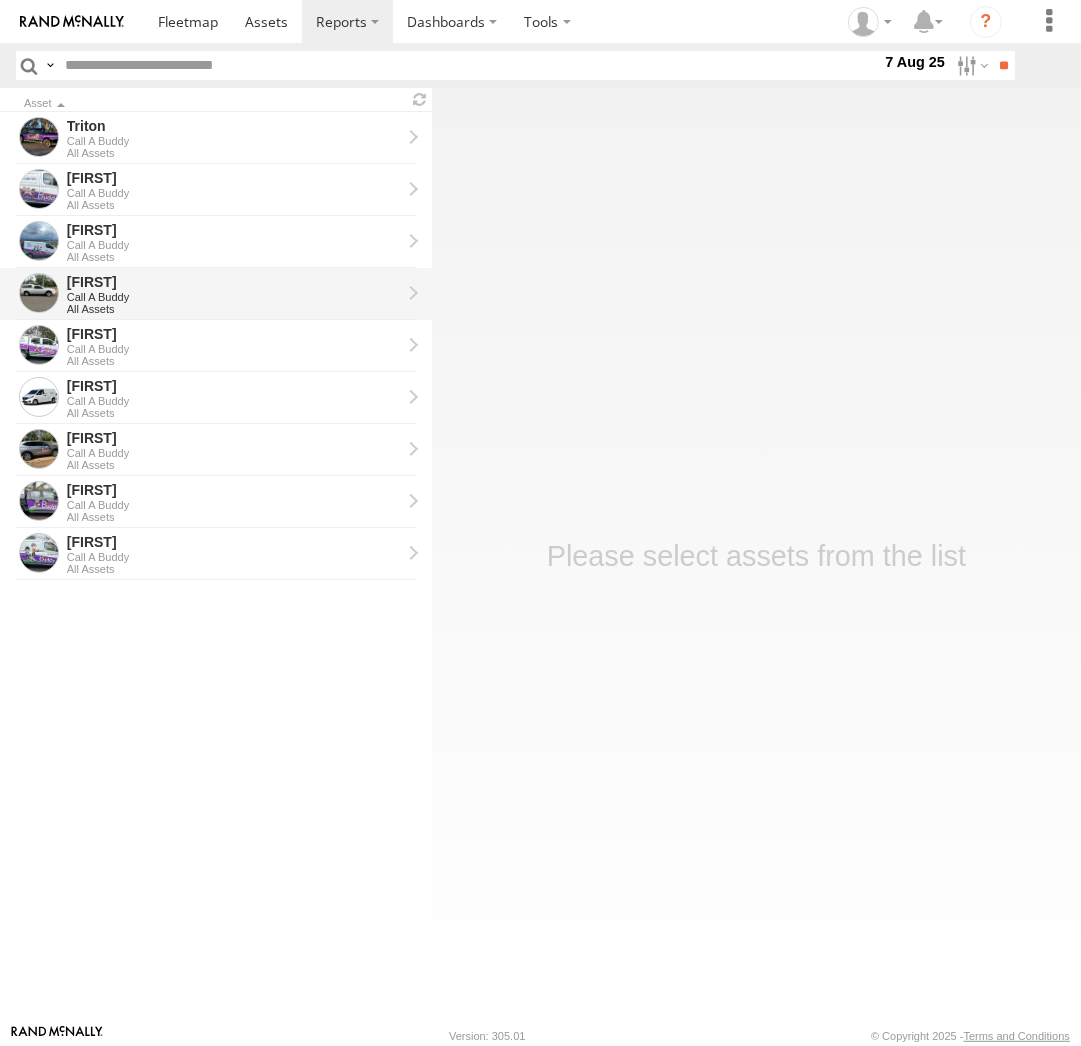 click on "[FIRST]" at bounding box center [234, 282] 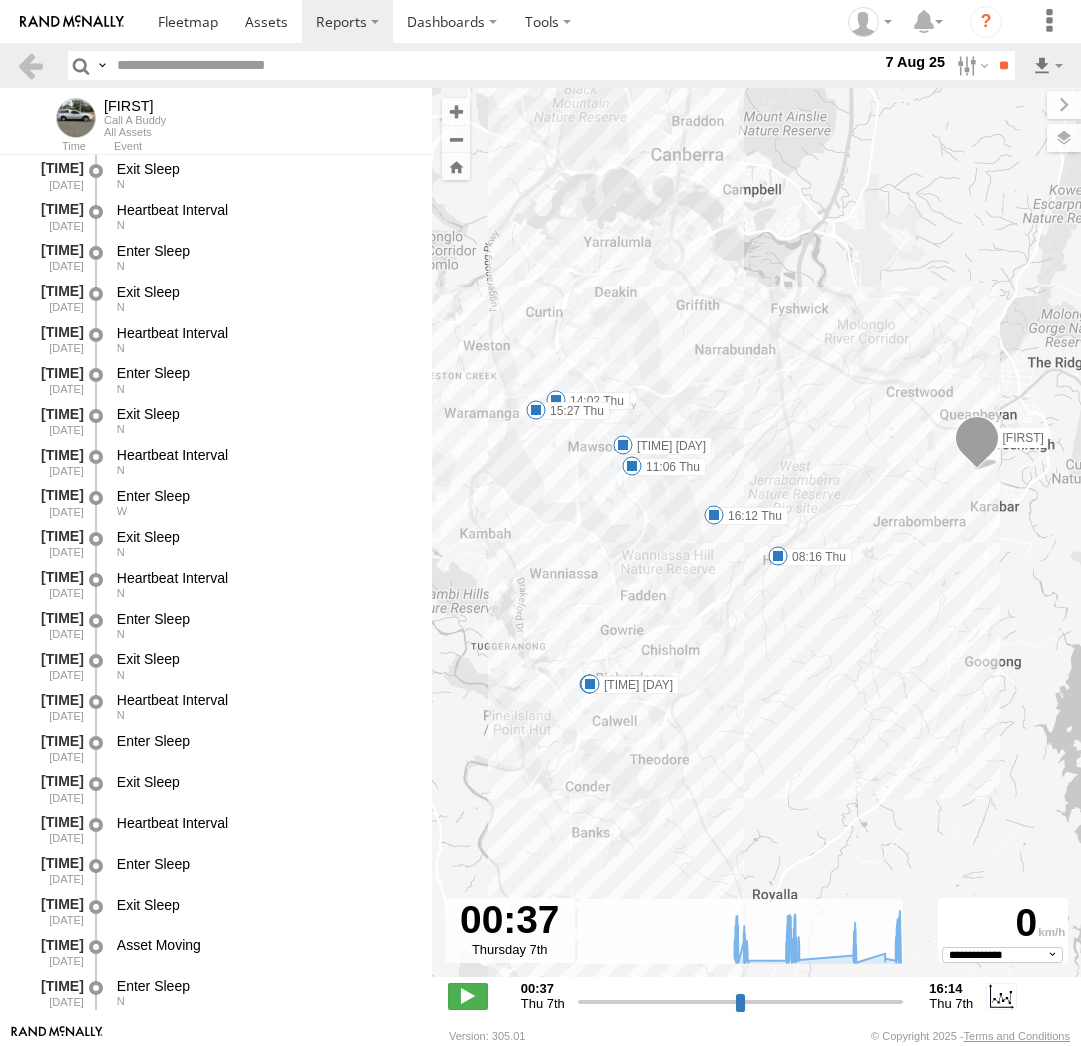 select on "**********" 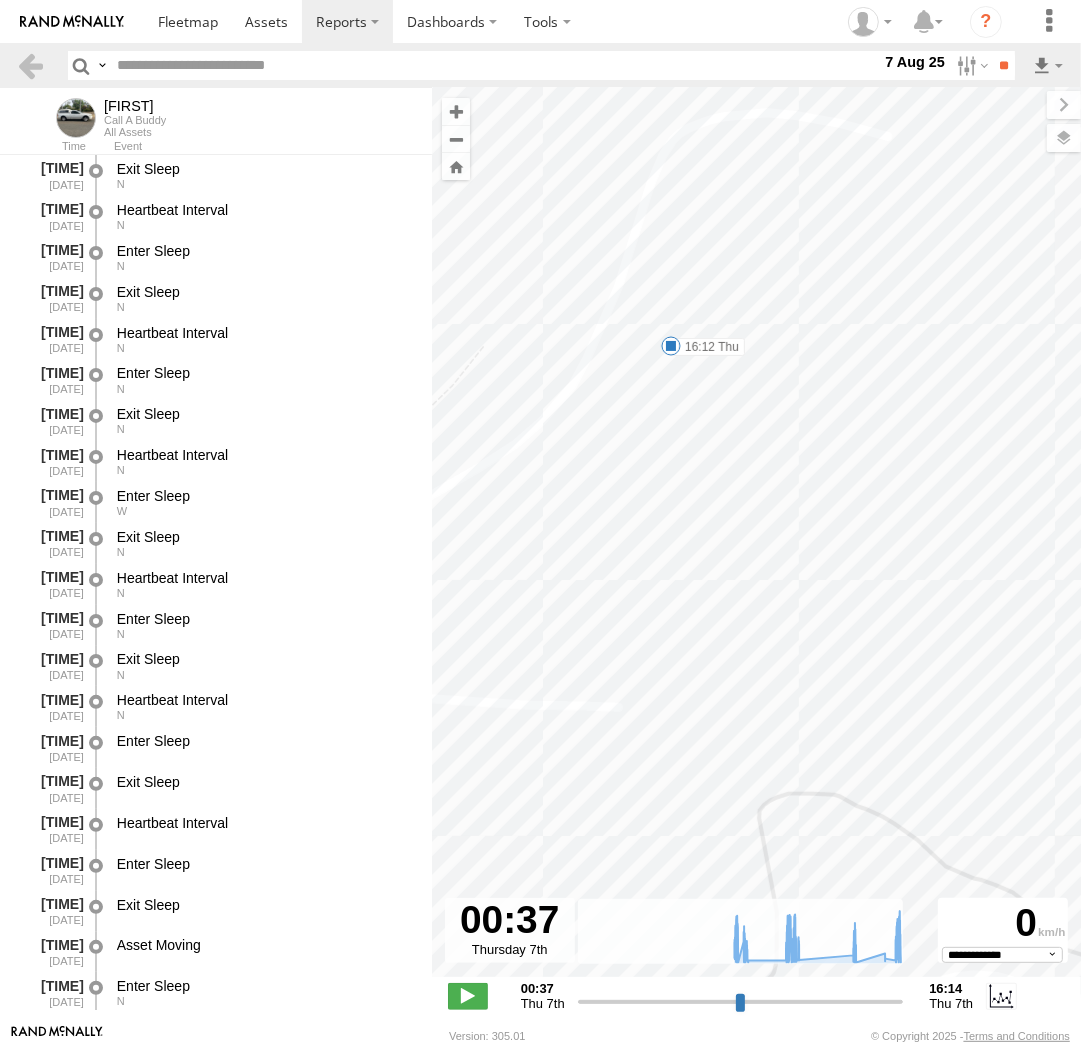 click at bounding box center [671, 346] 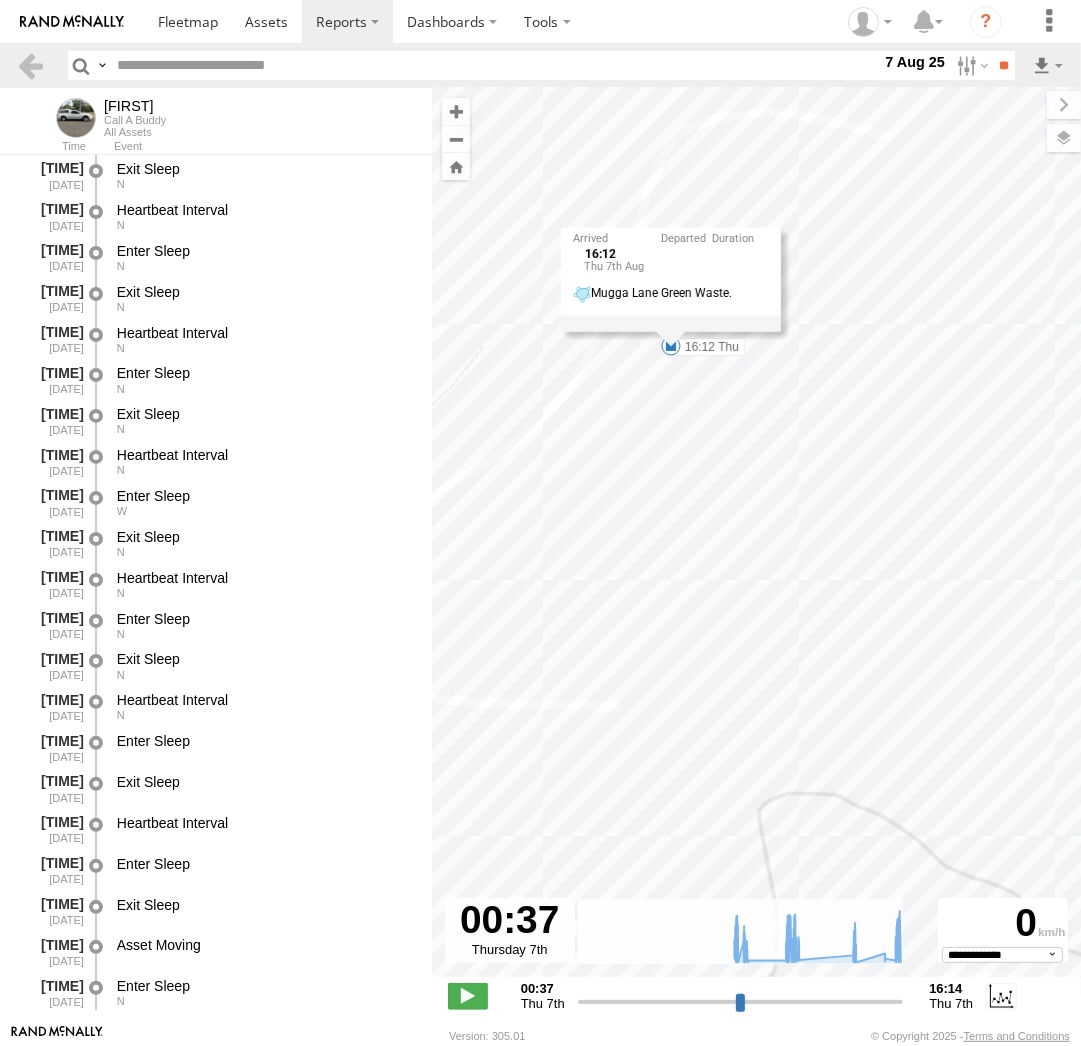 click on "[TIME] [DATE] [DAY] [DATE] [LOCATION] [WASTE_TYPE]" at bounding box center (670, 280) 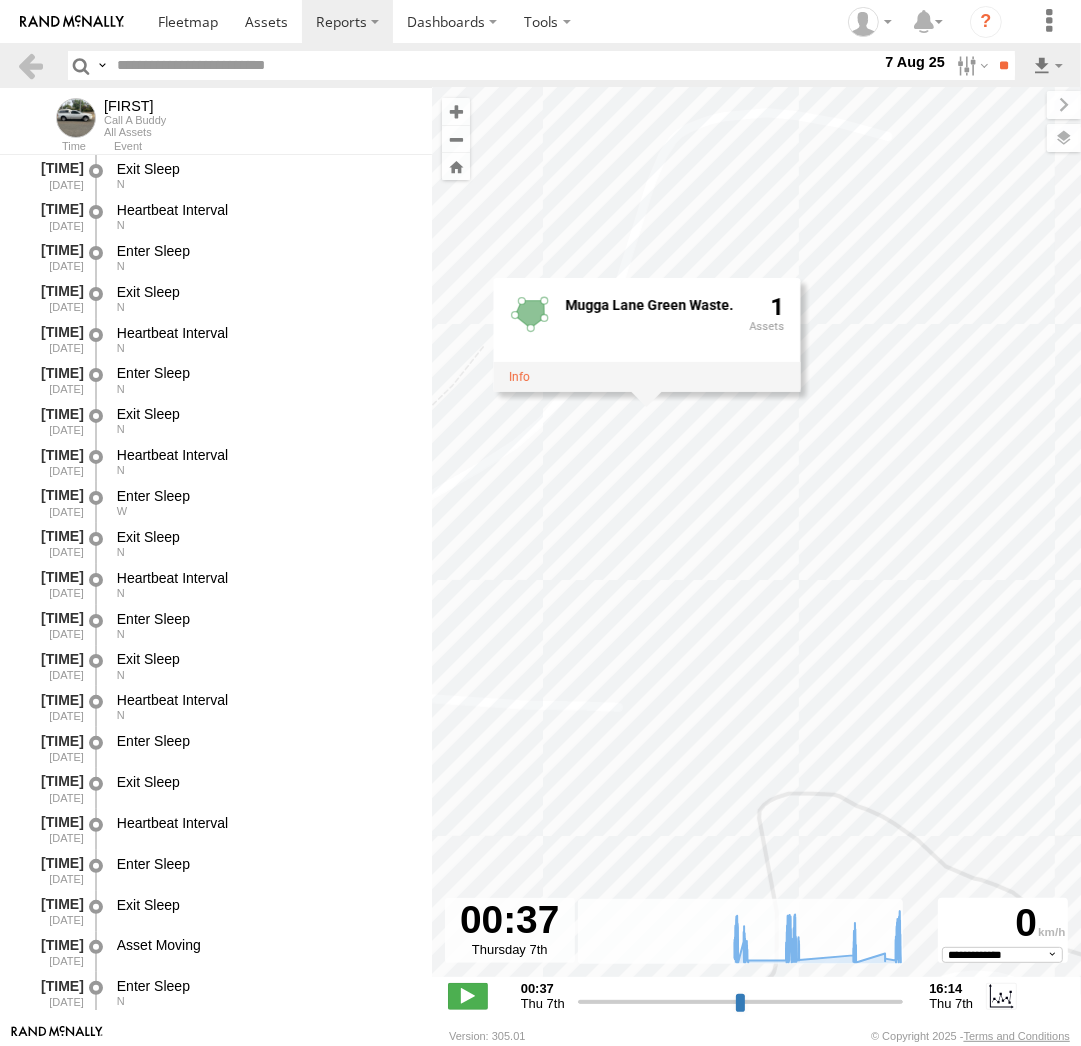 click on "[FIRST] [TIME] [DAY] [TIME] [DAY] [TIME] [DAY] [TIME] [DAY] [TIME] [DAY] [TIME] [DAY] [TIME] [DAY] [TIME] [DAY] [TIME] [DAY] [TIME] [DAY] [LAST] [NUMBER]" at bounding box center (756, 543) 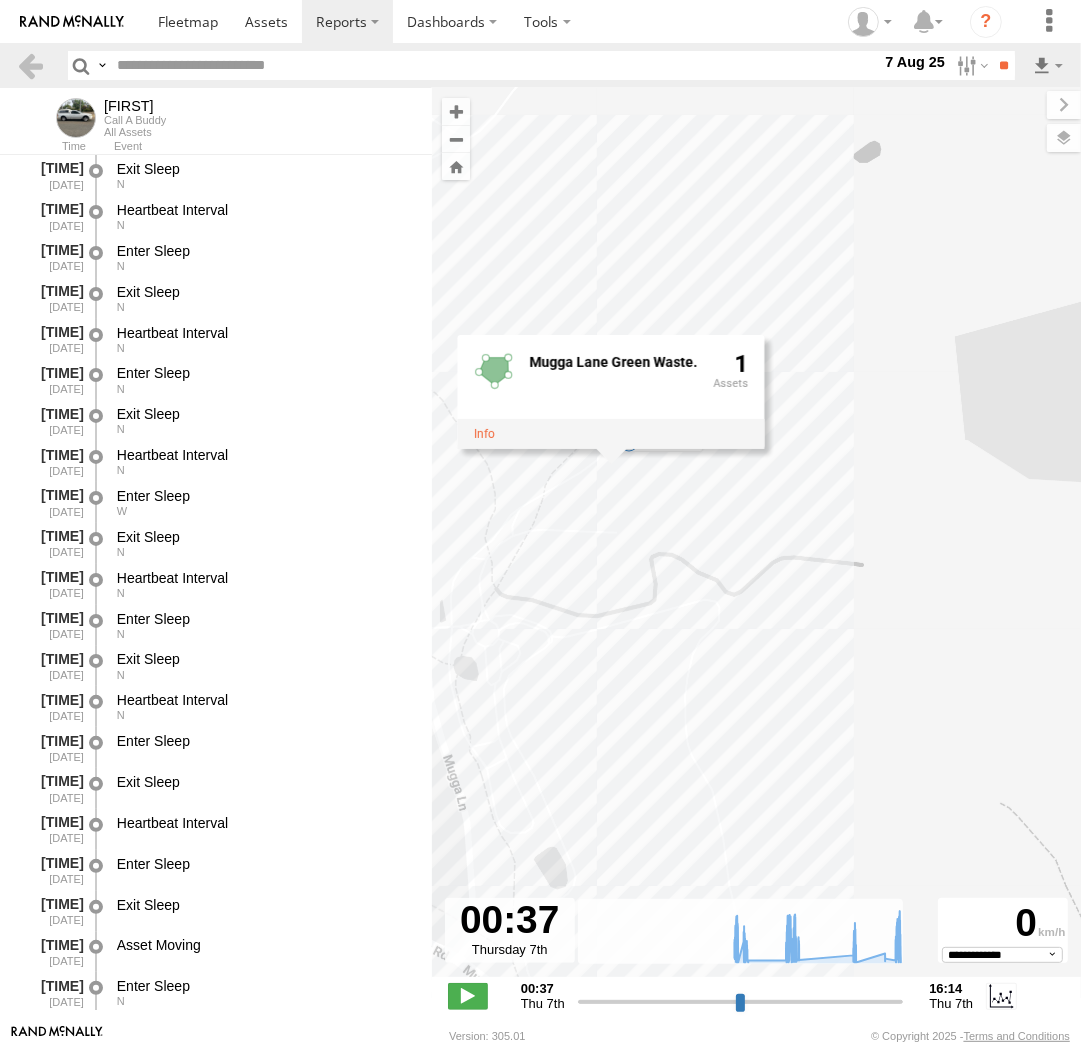 click on "[FIRST] [TIME] [DAY] [TIME] [DAY] [TIME] [DAY] [TIME] [DAY] [TIME] [DAY] [TIME] [DAY] [TIME] [DAY] [TIME] [DAY] [TIME] [DAY] [TIME] [DAY] [LAST] [NUMBER]" at bounding box center [756, 543] 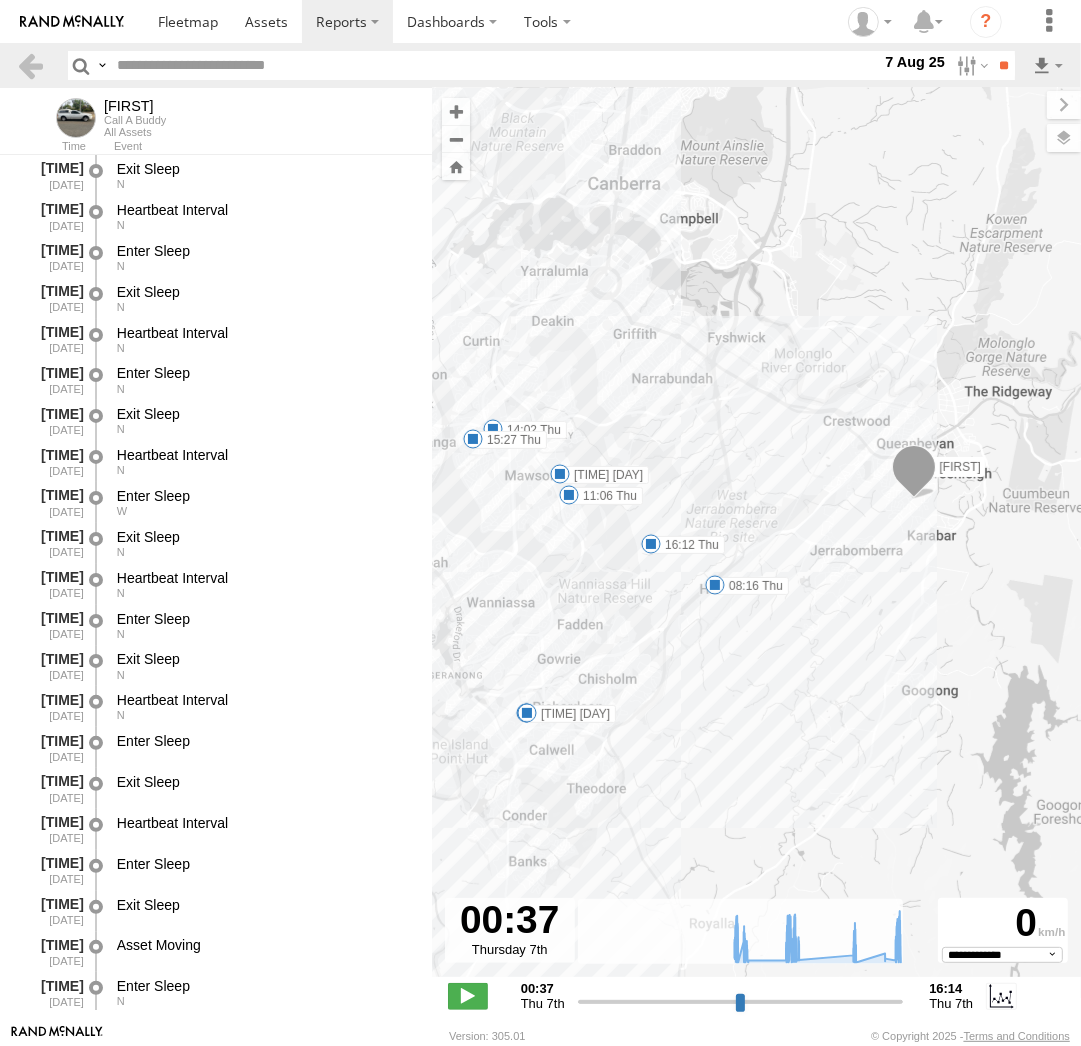 drag, startPoint x: 568, startPoint y: 505, endPoint x: 673, endPoint y: 465, distance: 112.36102 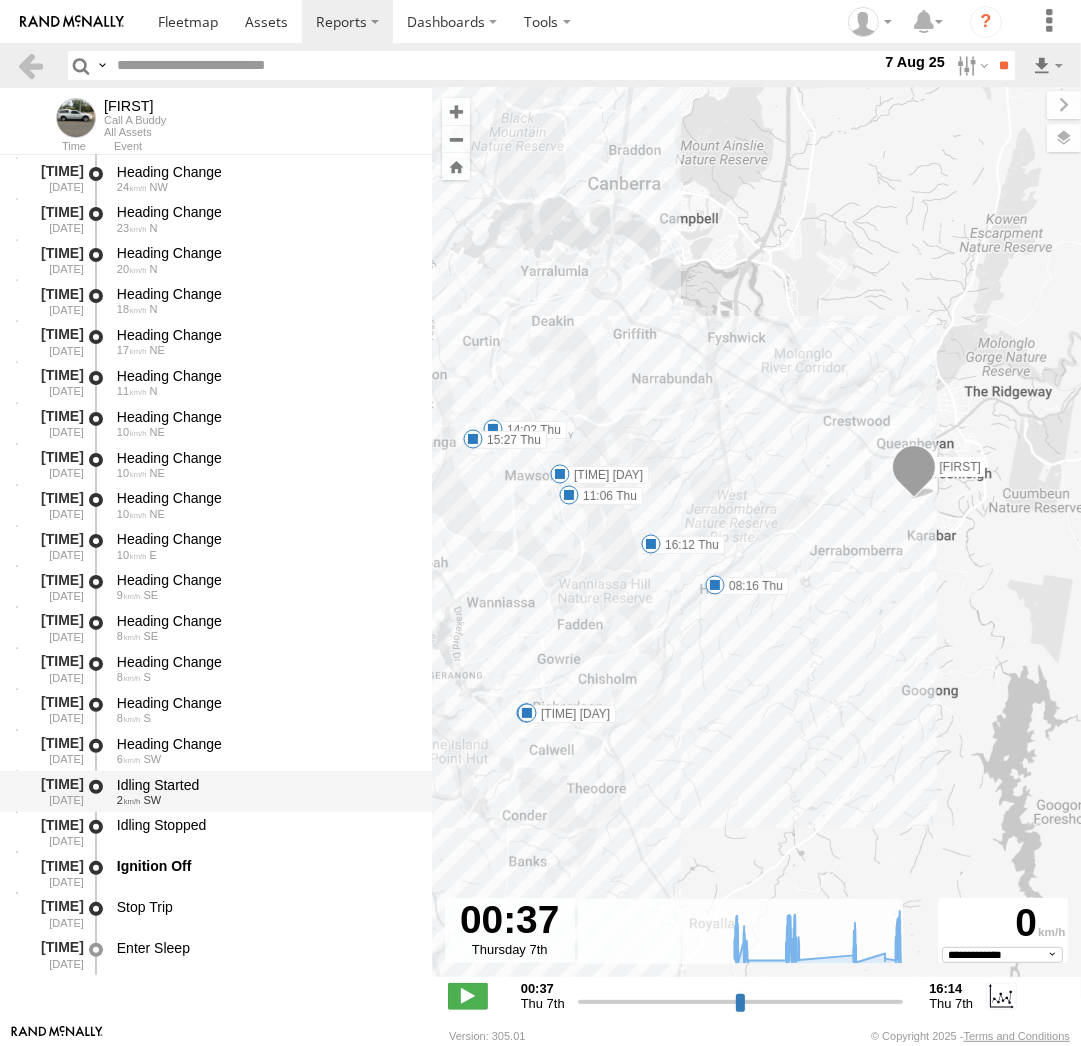 scroll, scrollTop: 38486, scrollLeft: 0, axis: vertical 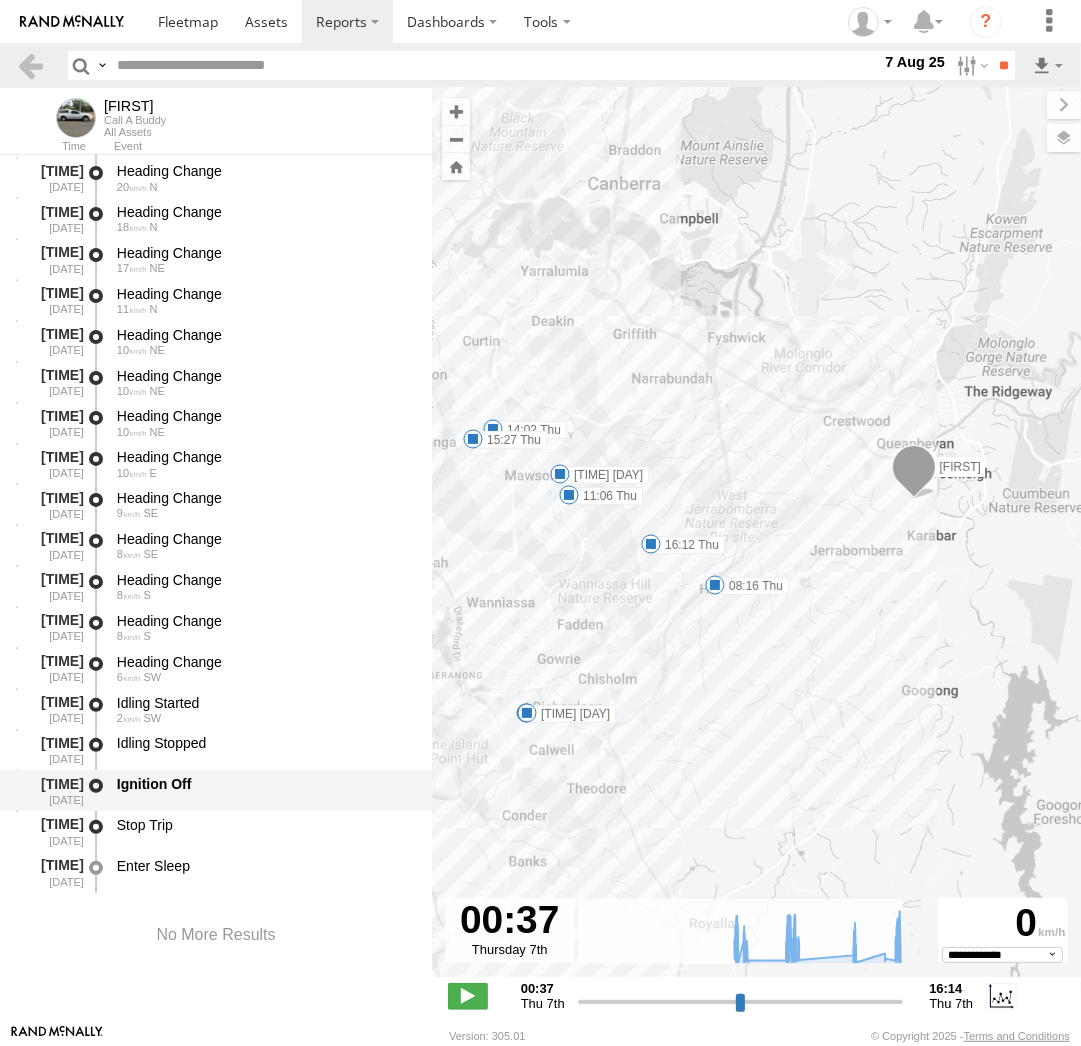 click on "Ignition Off" at bounding box center (265, 790) 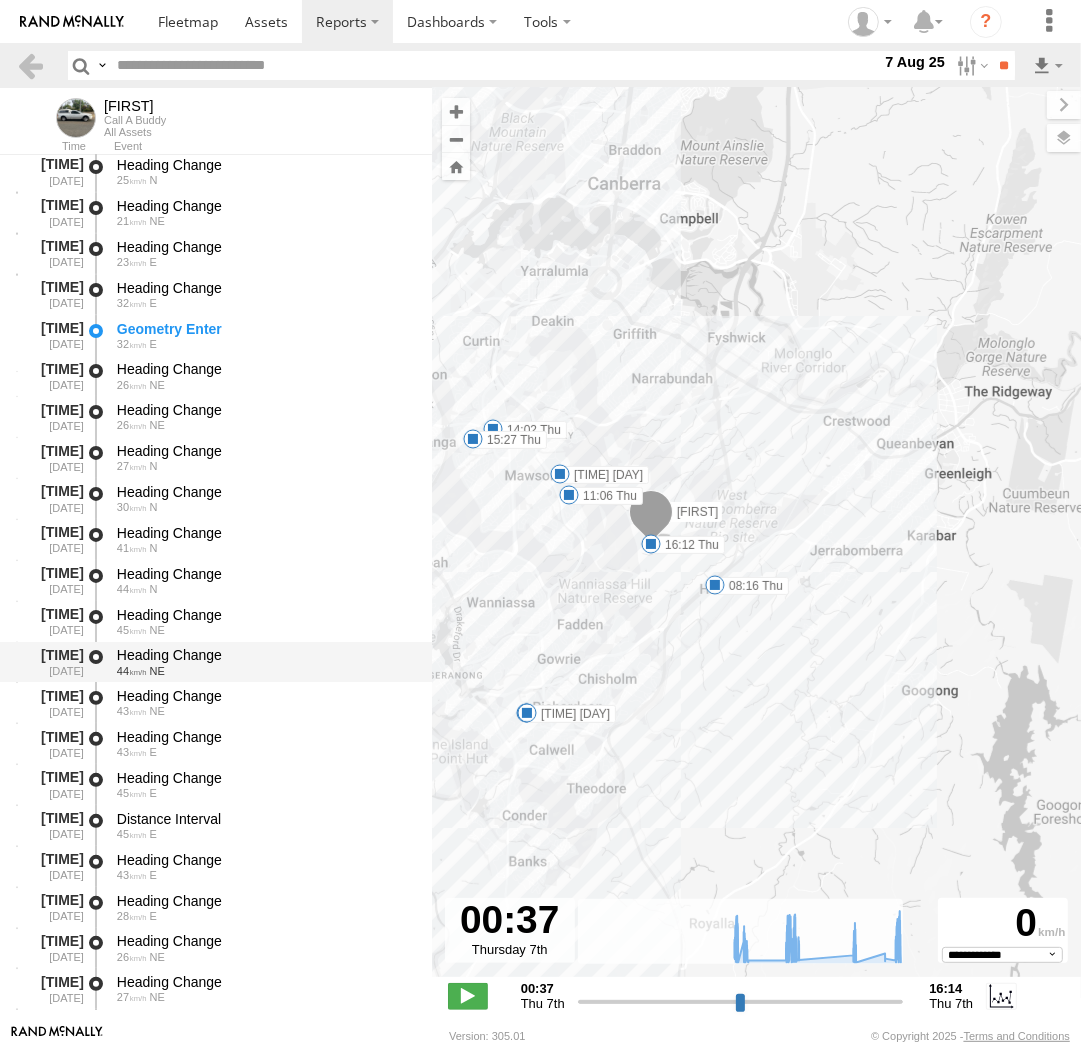 scroll, scrollTop: 37109, scrollLeft: 0, axis: vertical 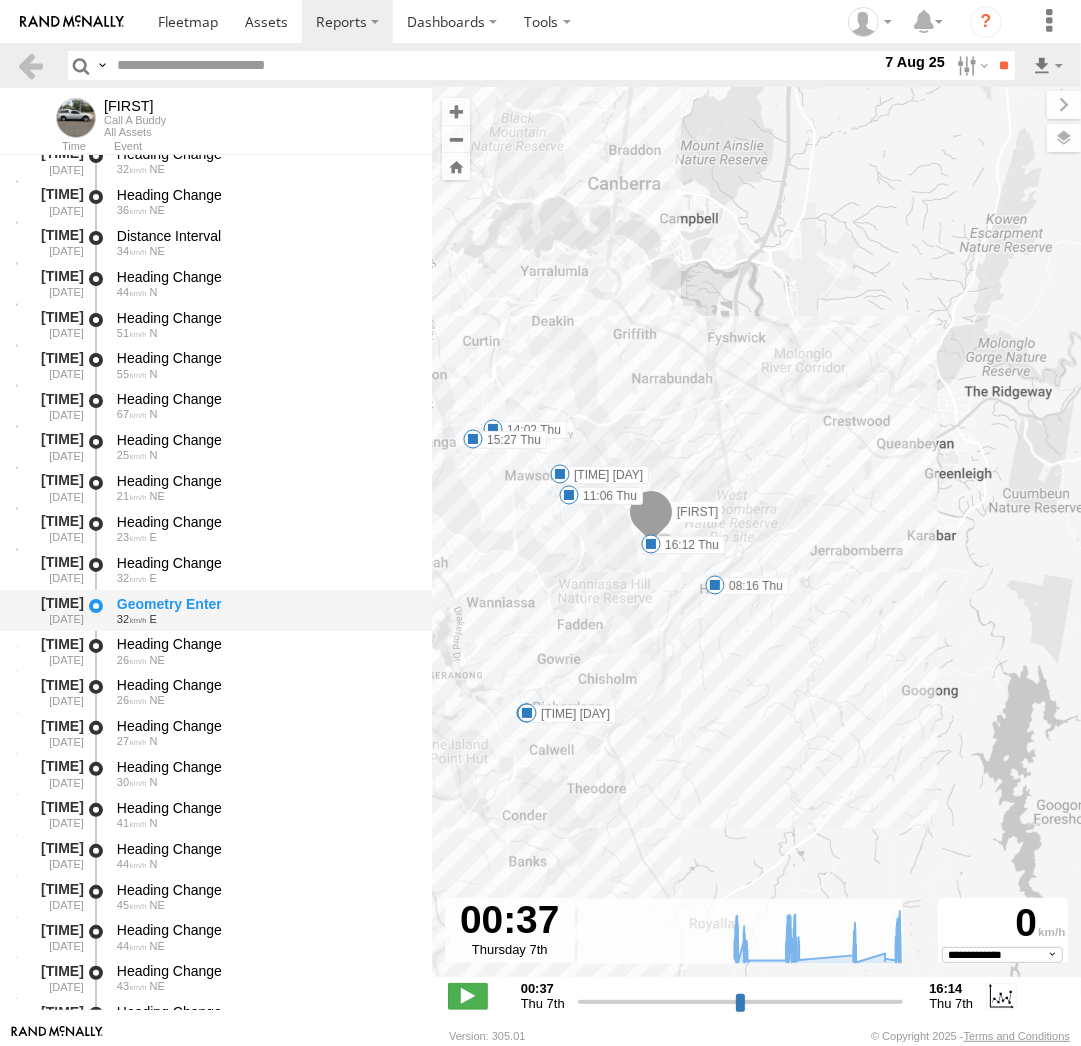 click on "[NUMBER]
[LETTER]" at bounding box center [265, 619] 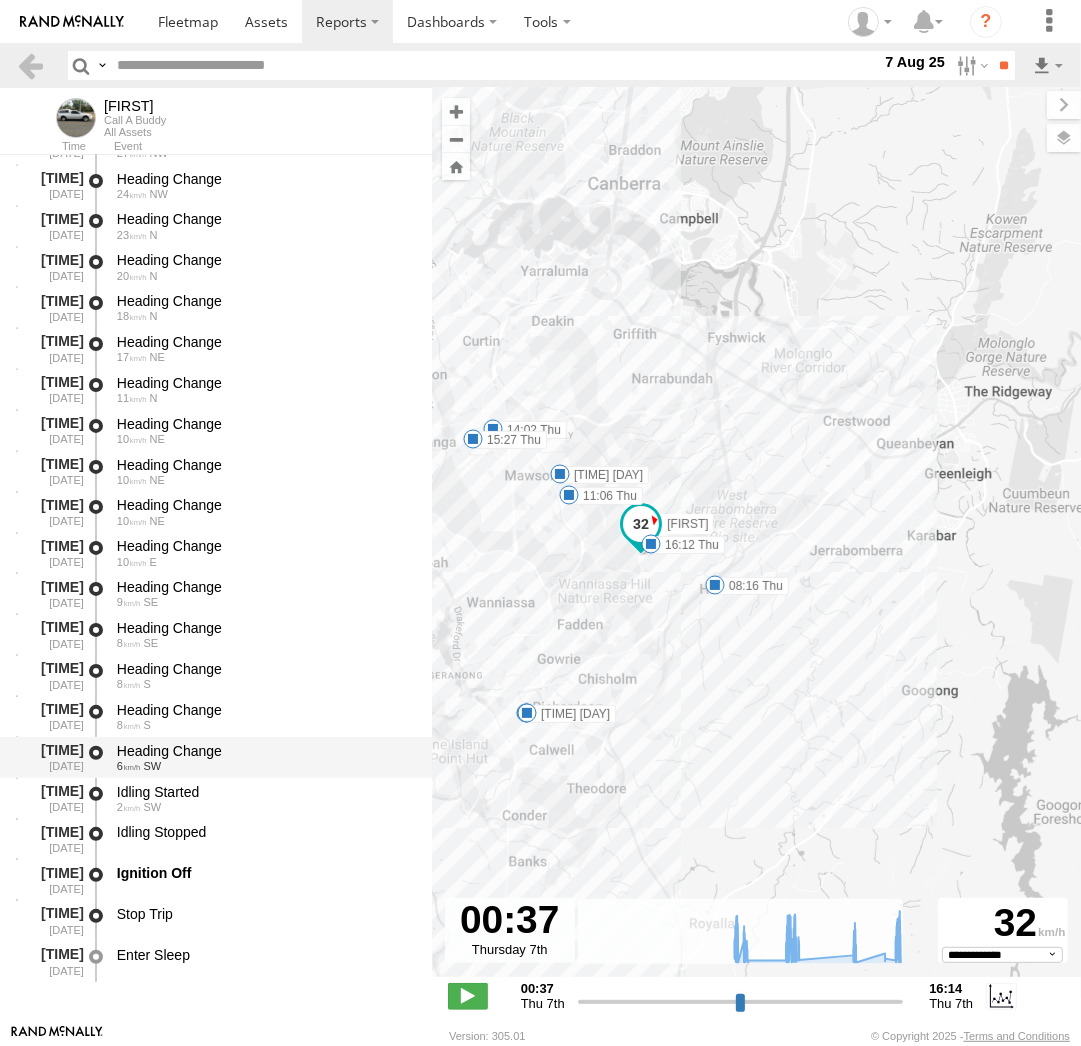 scroll, scrollTop: 38486, scrollLeft: 0, axis: vertical 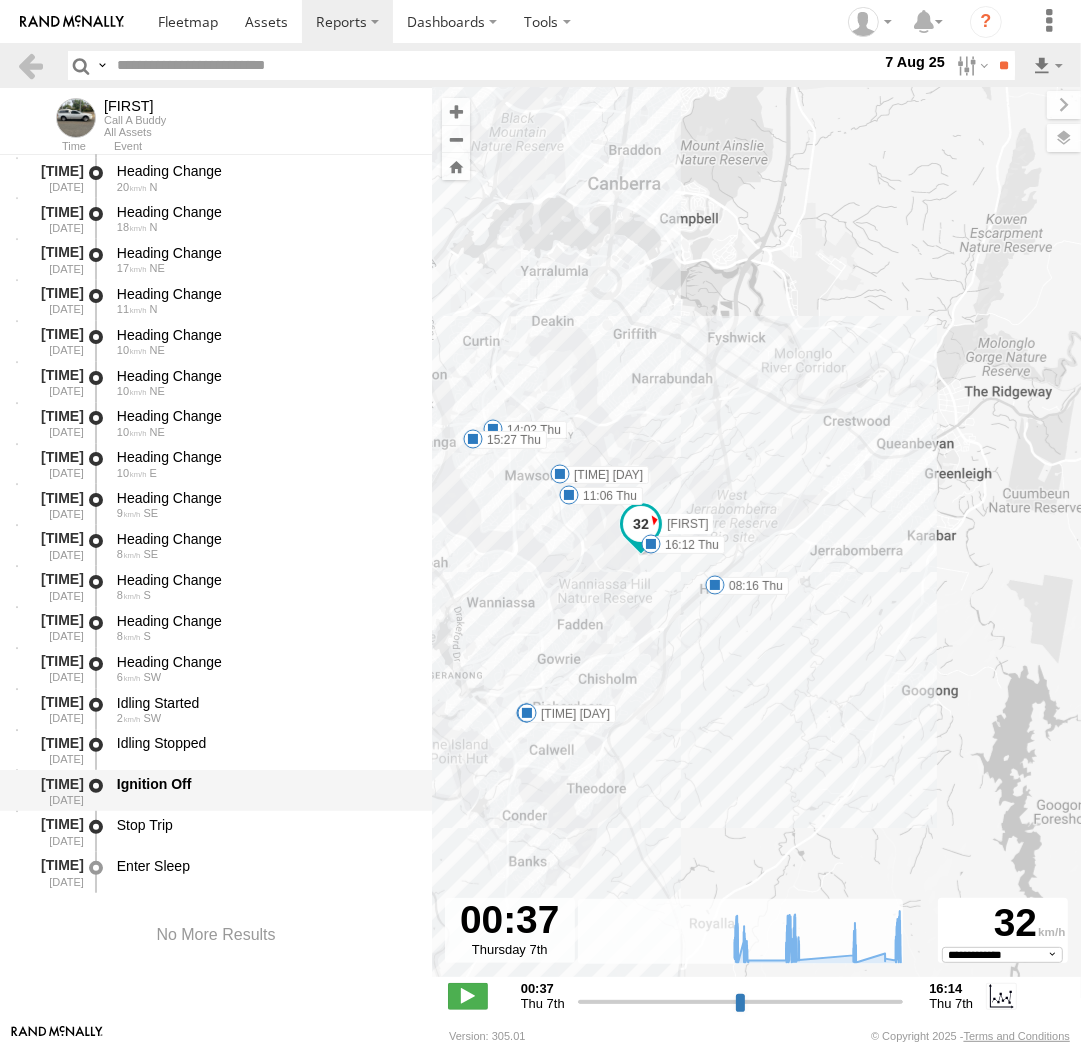 click on "Ignition Off" at bounding box center [265, 784] 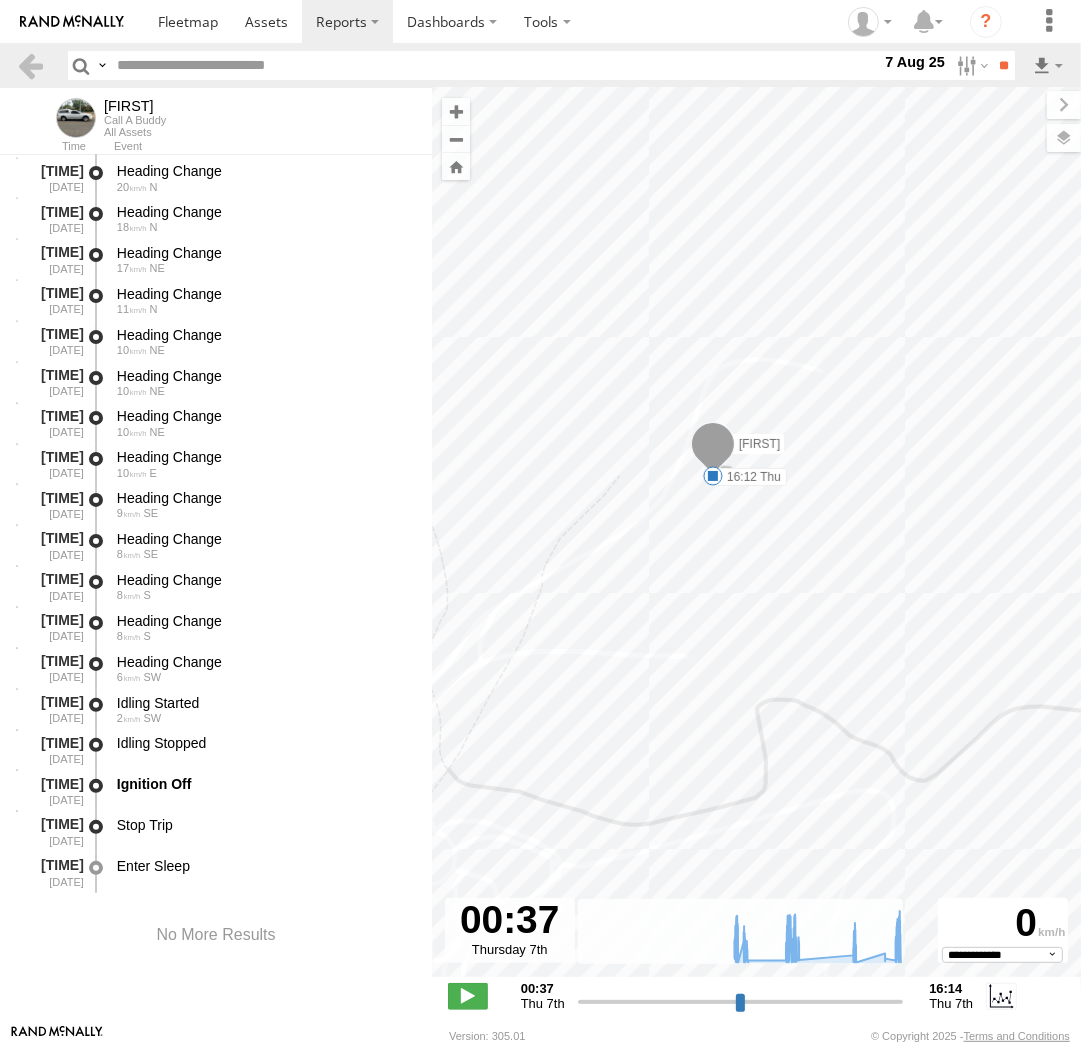 drag, startPoint x: 569, startPoint y: 414, endPoint x: 742, endPoint y: 525, distance: 205.54805 